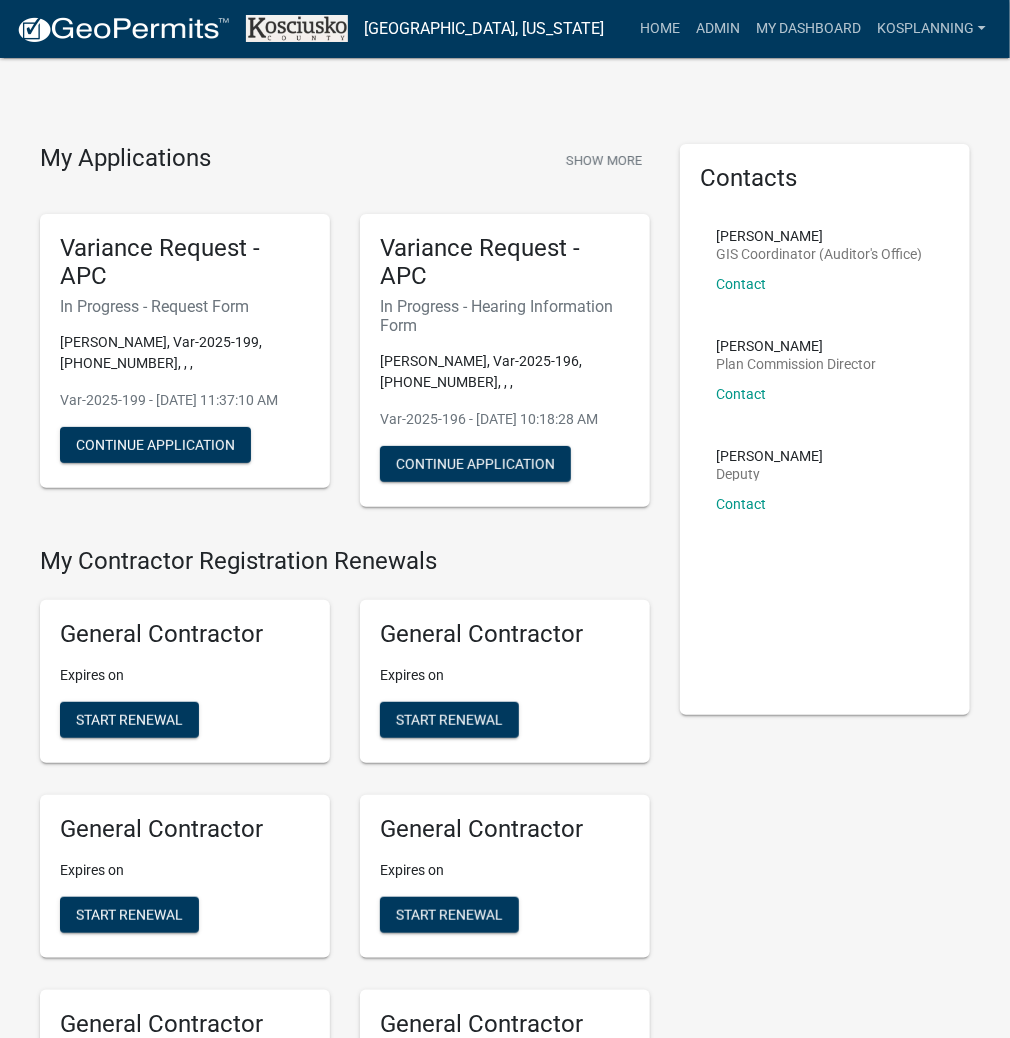 scroll, scrollTop: 5198, scrollLeft: 0, axis: vertical 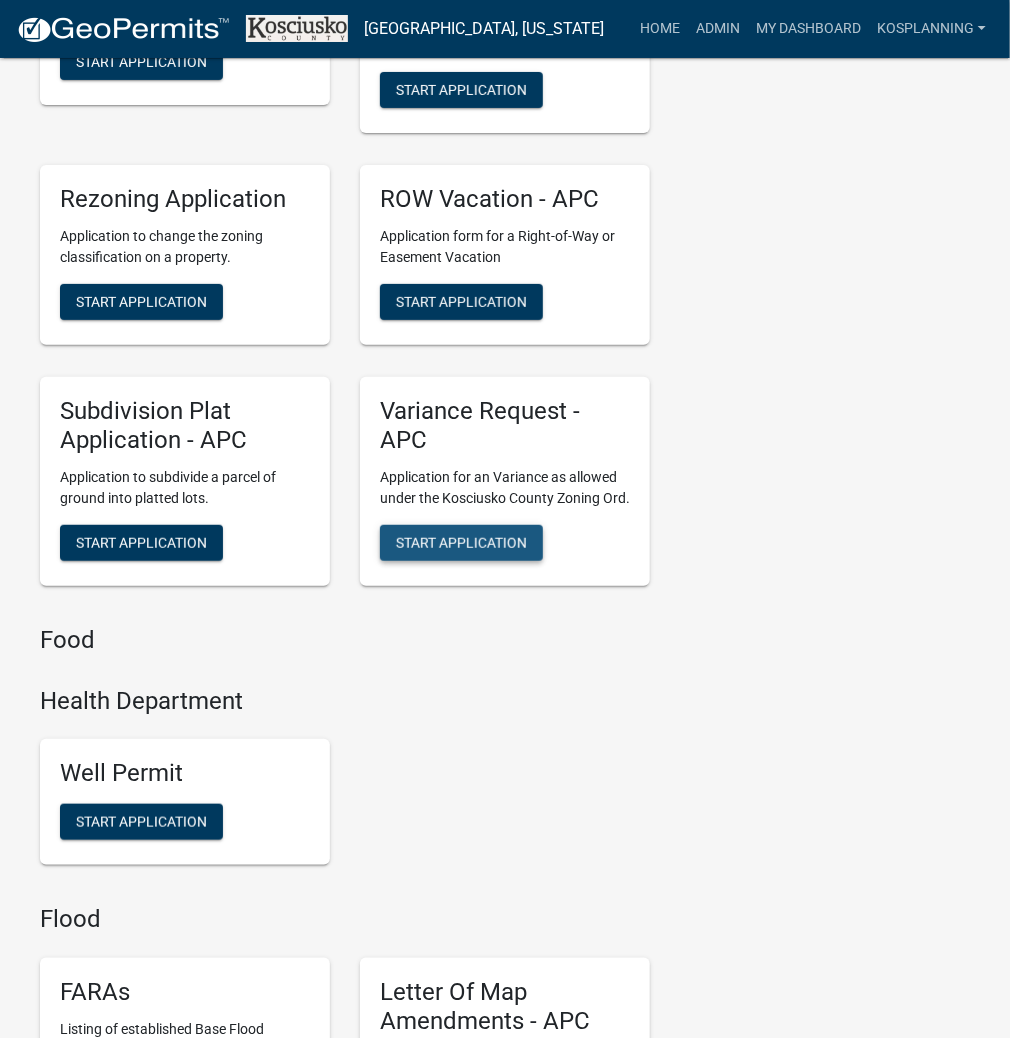 click on "Start Application" at bounding box center (461, 542) 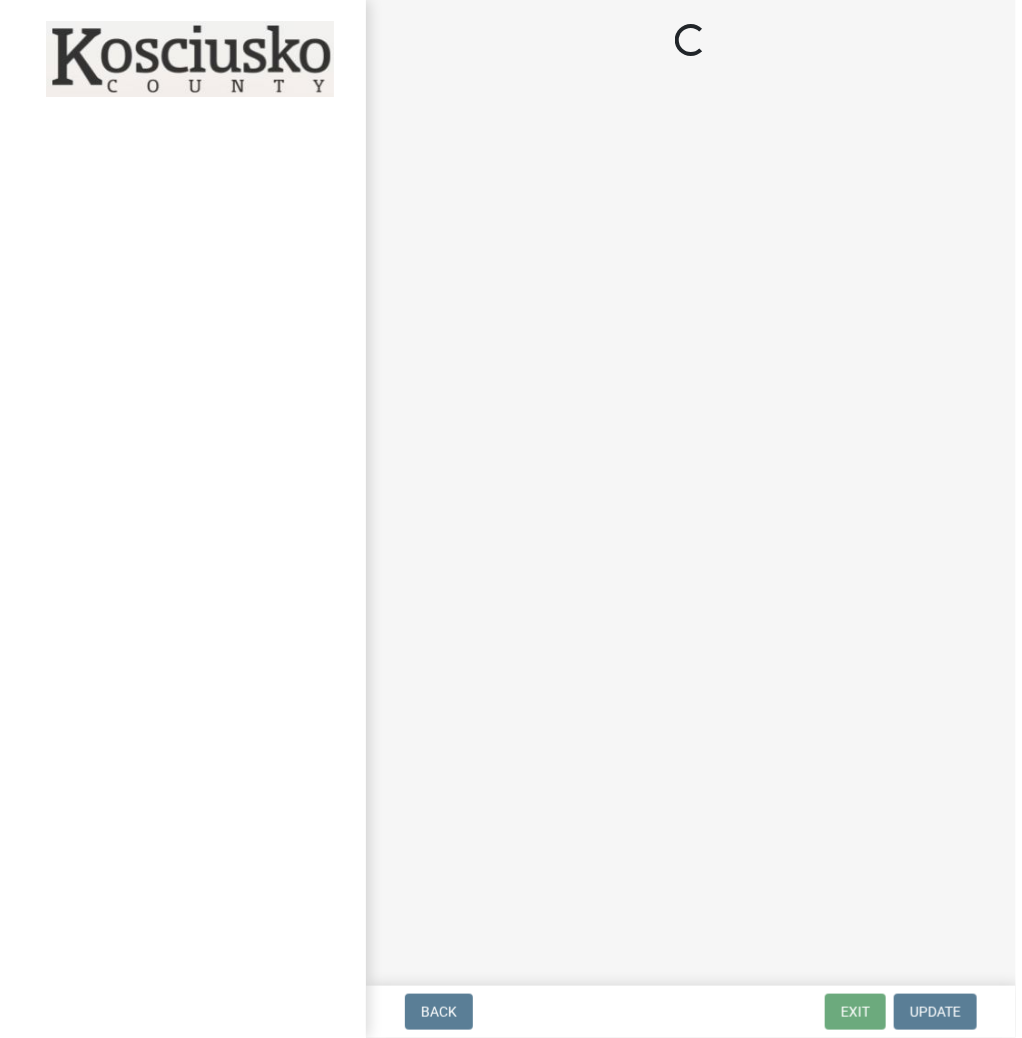scroll, scrollTop: 0, scrollLeft: 0, axis: both 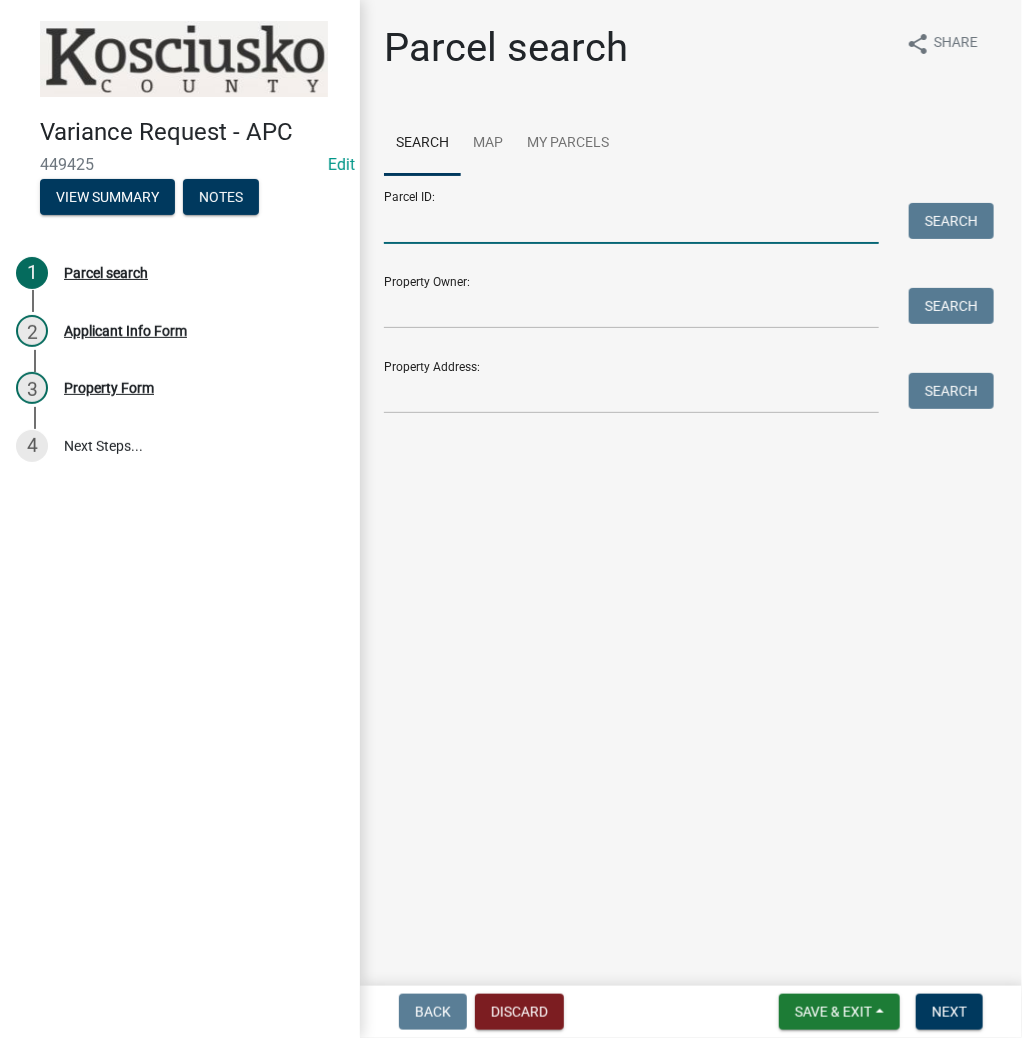 click on "Parcel ID:" at bounding box center (631, 223) 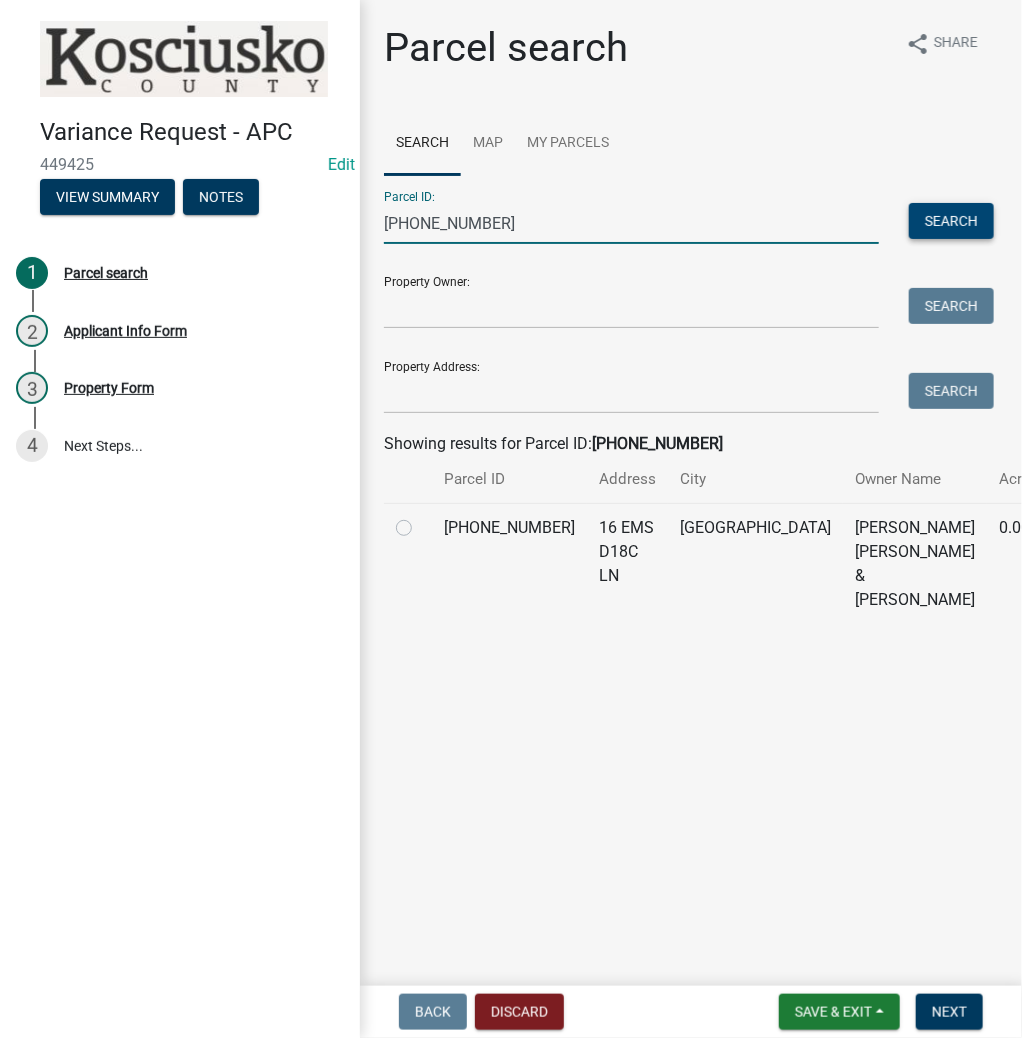 type on "[PHONE_NUMBER]" 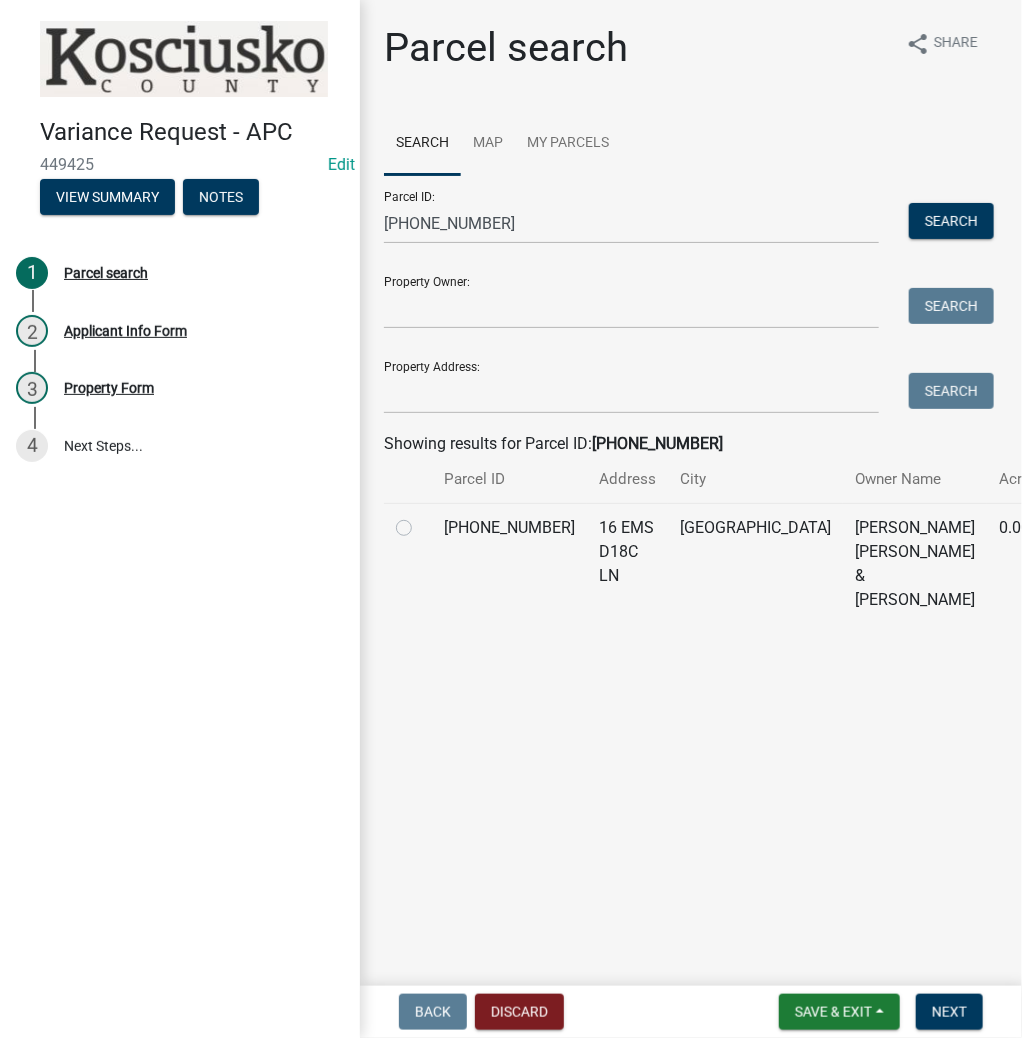 click 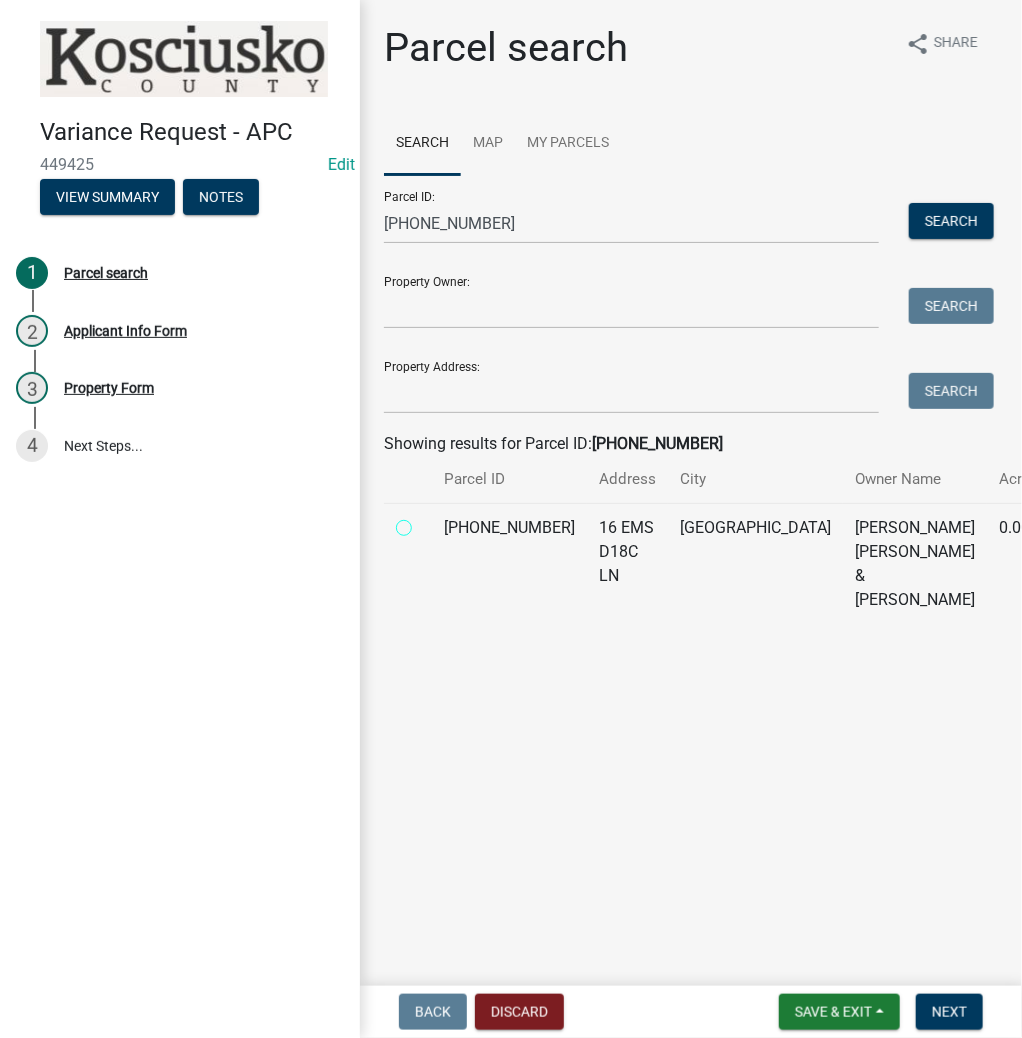 click at bounding box center [426, 522] 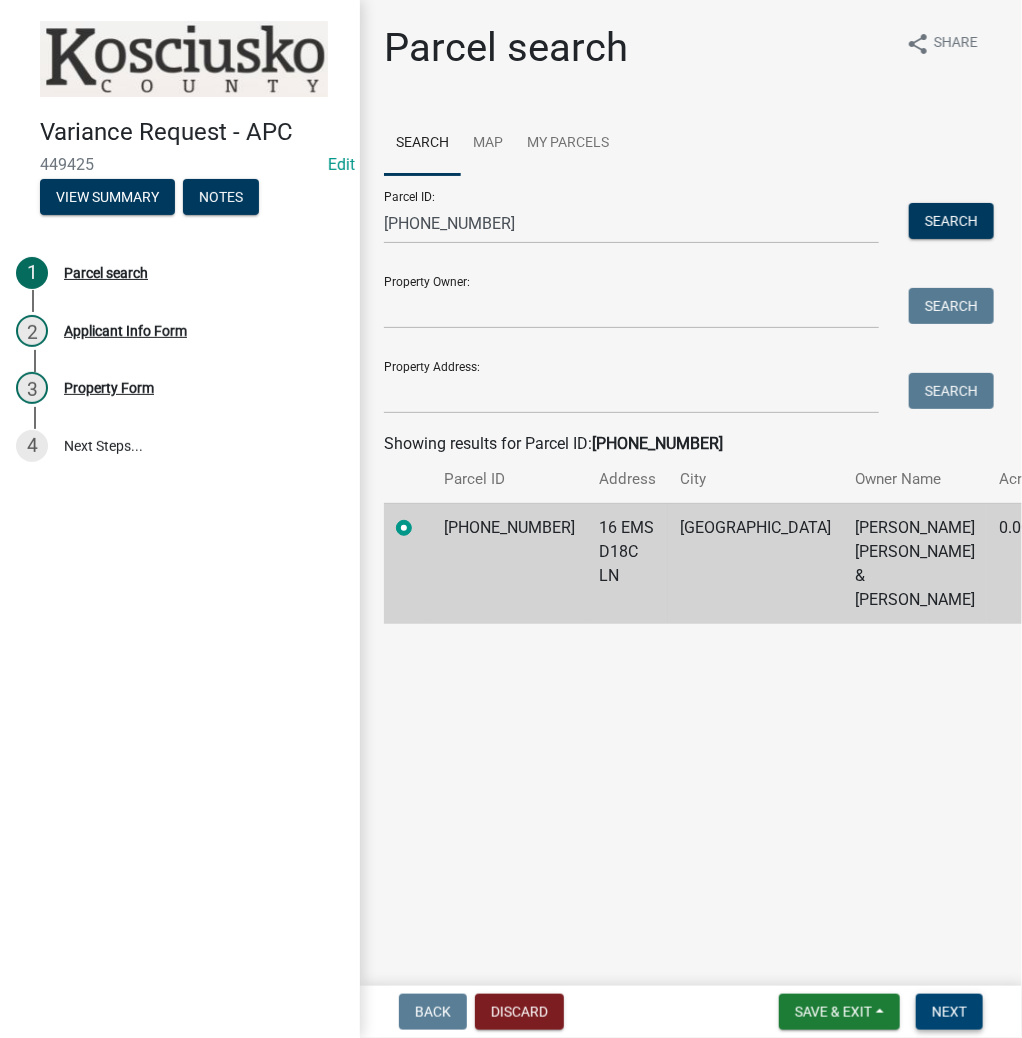 click on "Next" at bounding box center [949, 1012] 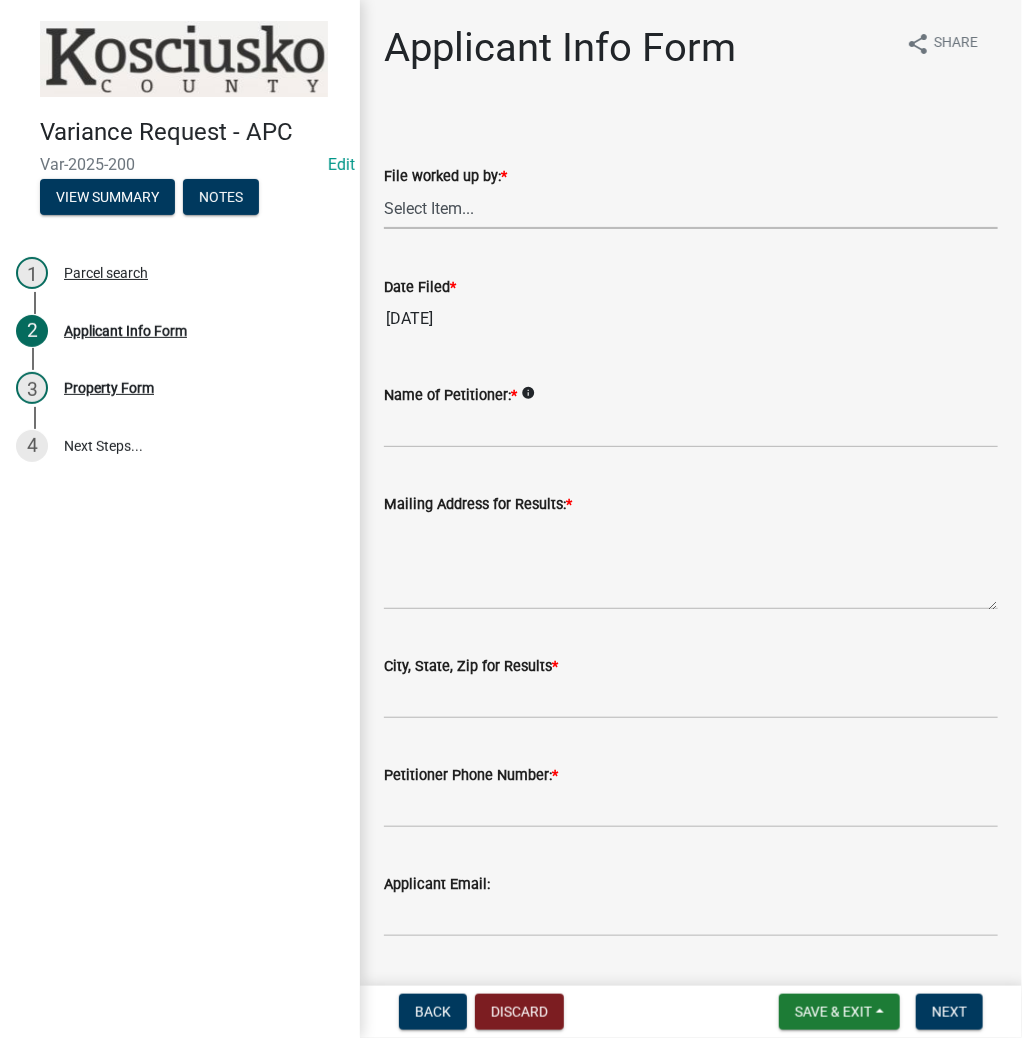 click on "Select Item...   MMS   LT   AT   CS   AH   Vacant" at bounding box center [691, 208] 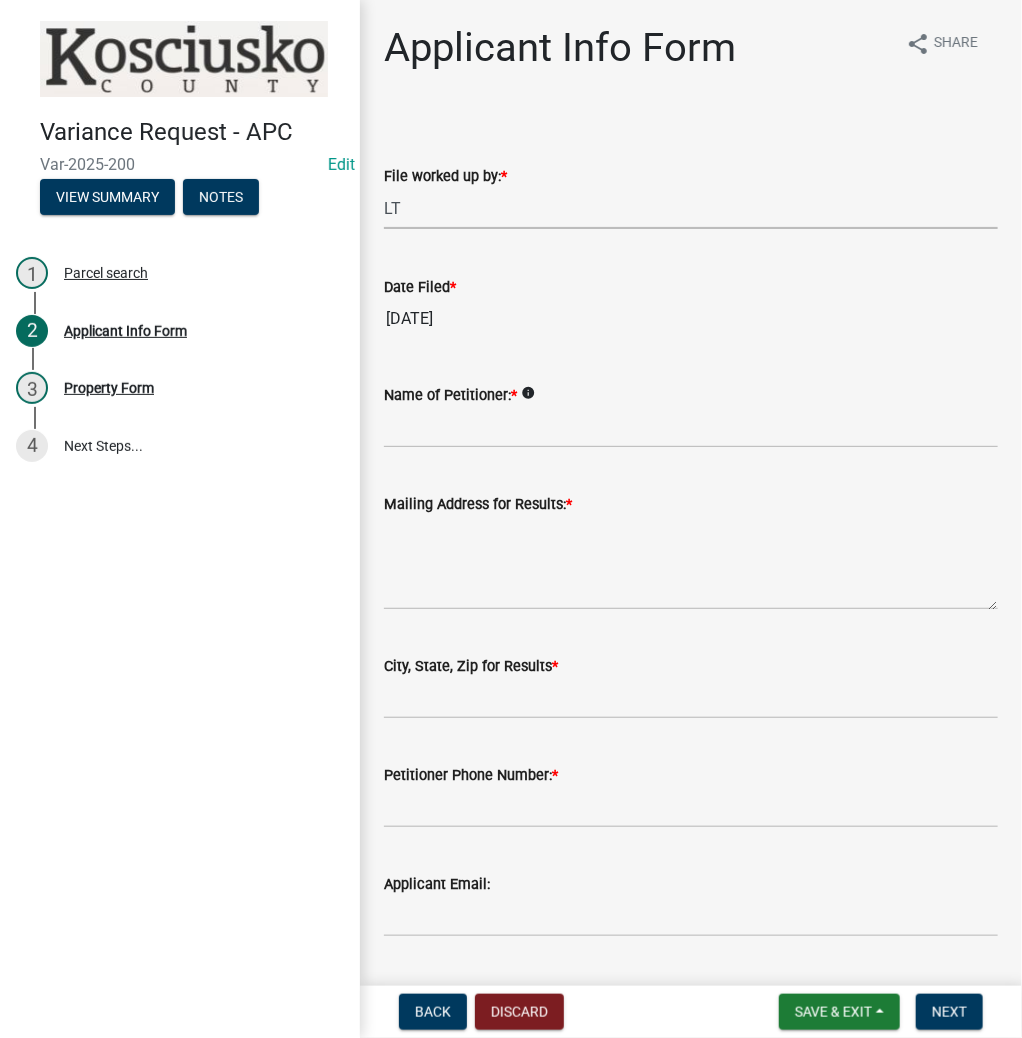 click on "Select Item...   MMS   LT   AT   CS   AH   Vacant" at bounding box center [691, 208] 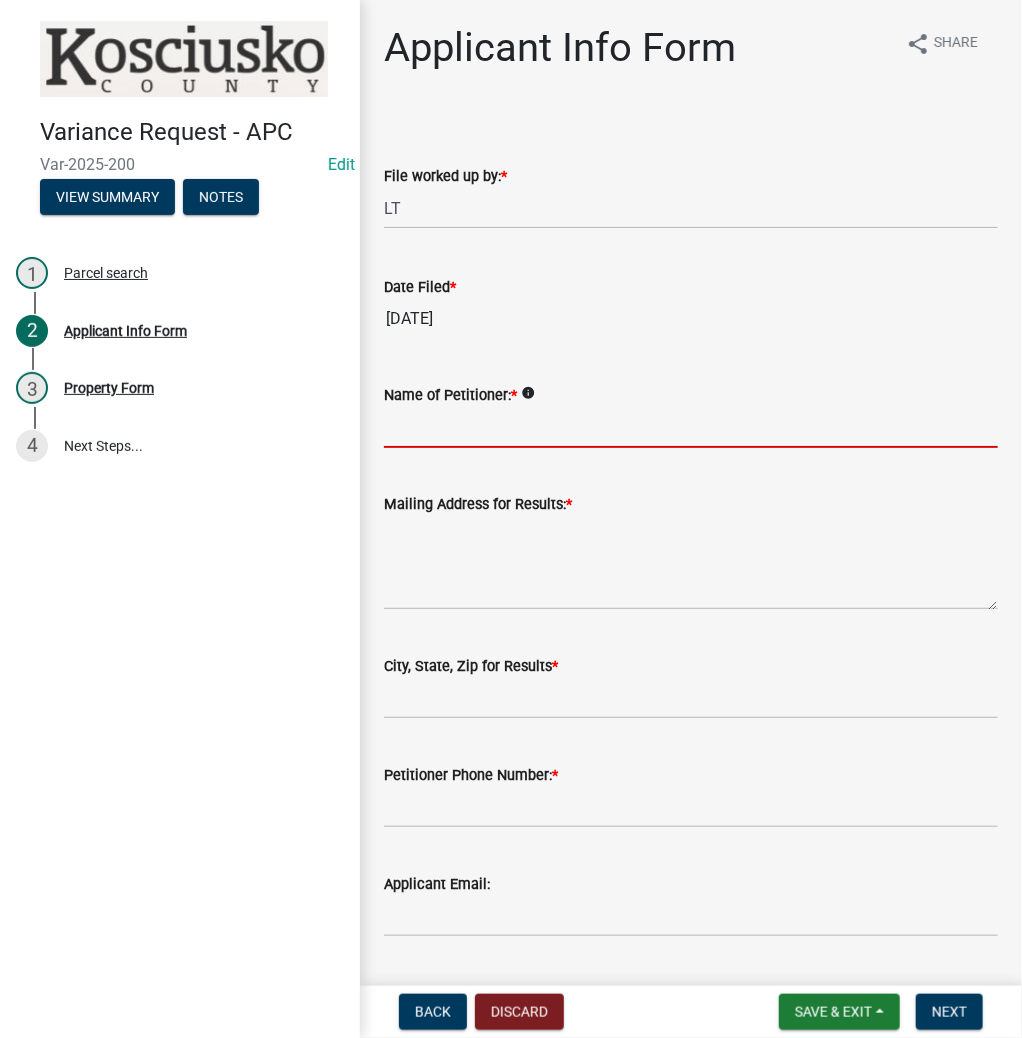 click on "Name of Petitioner:  *" at bounding box center [691, 427] 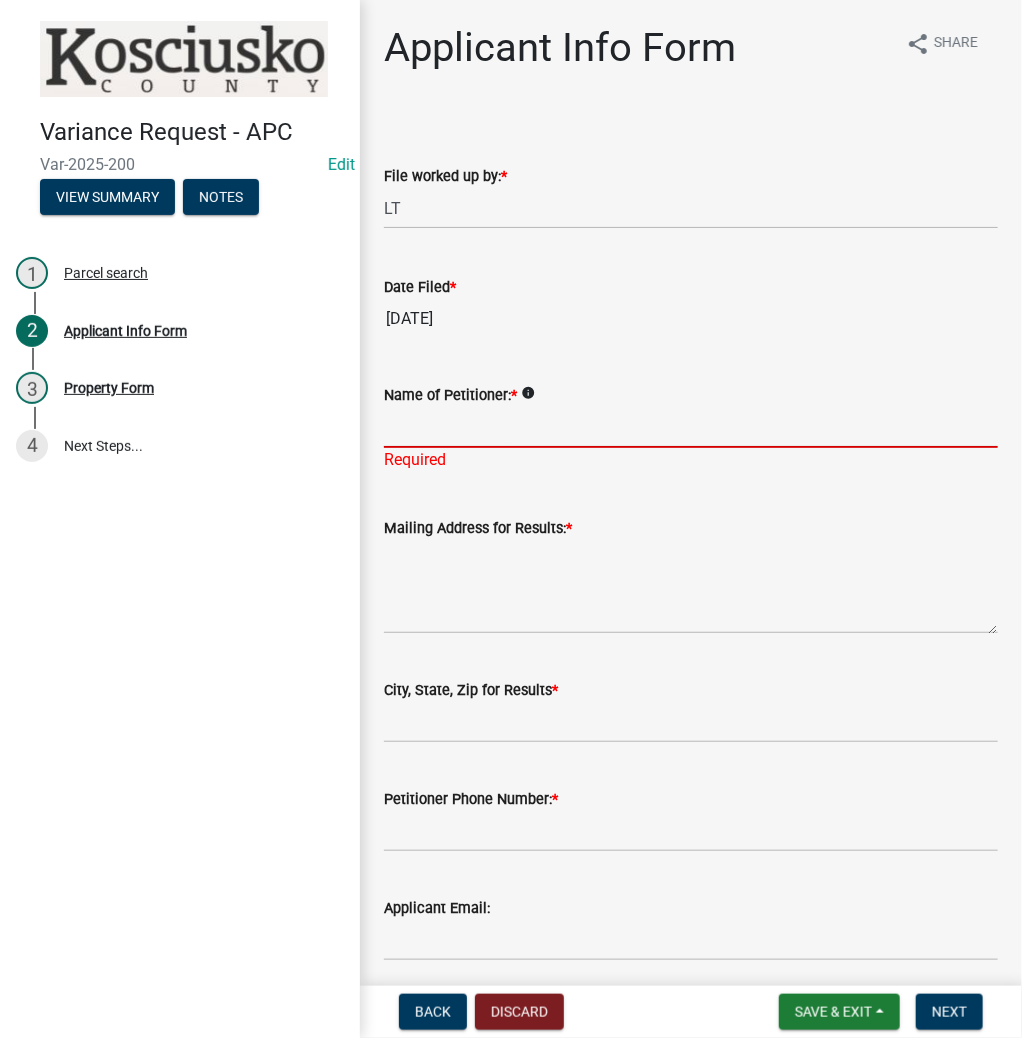 click on "Name of Petitioner:  *" at bounding box center (691, 427) 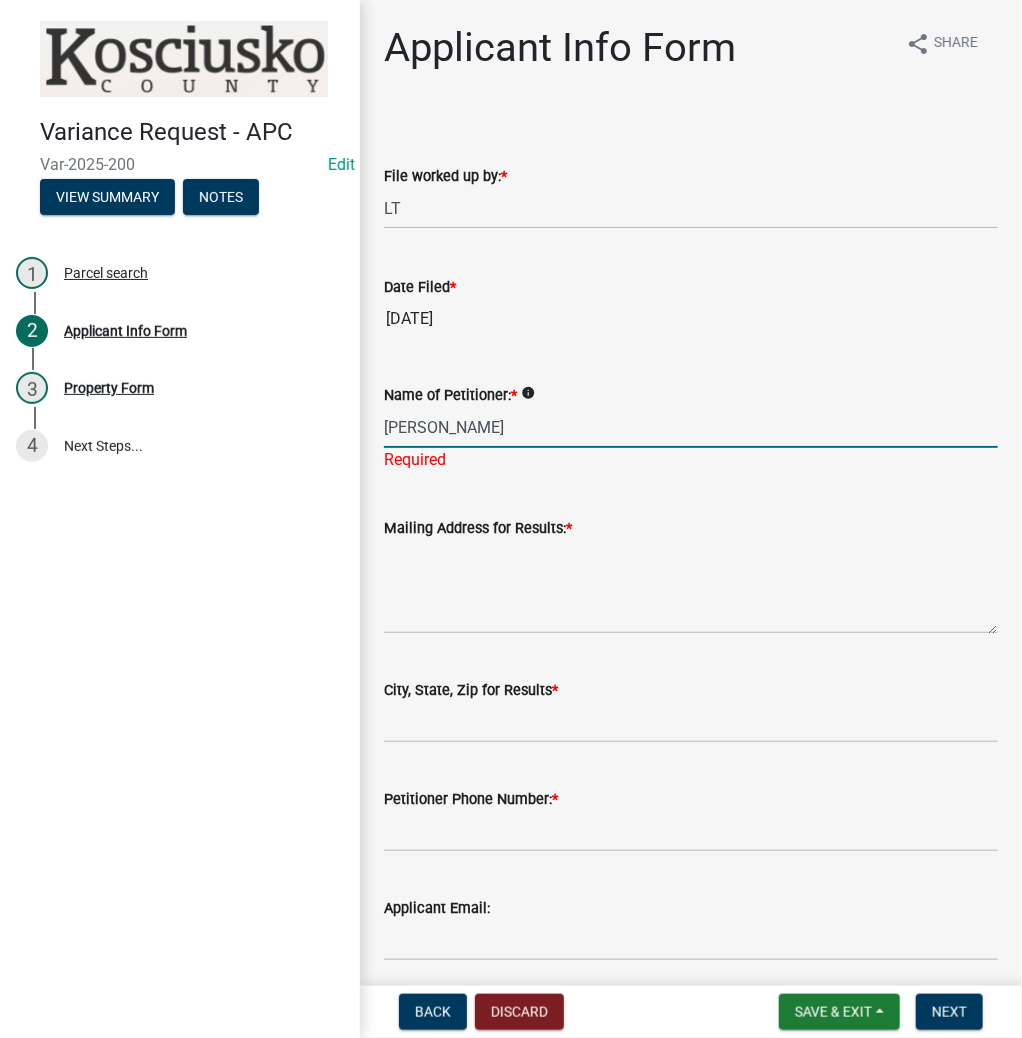 type on "[PERSON_NAME]" 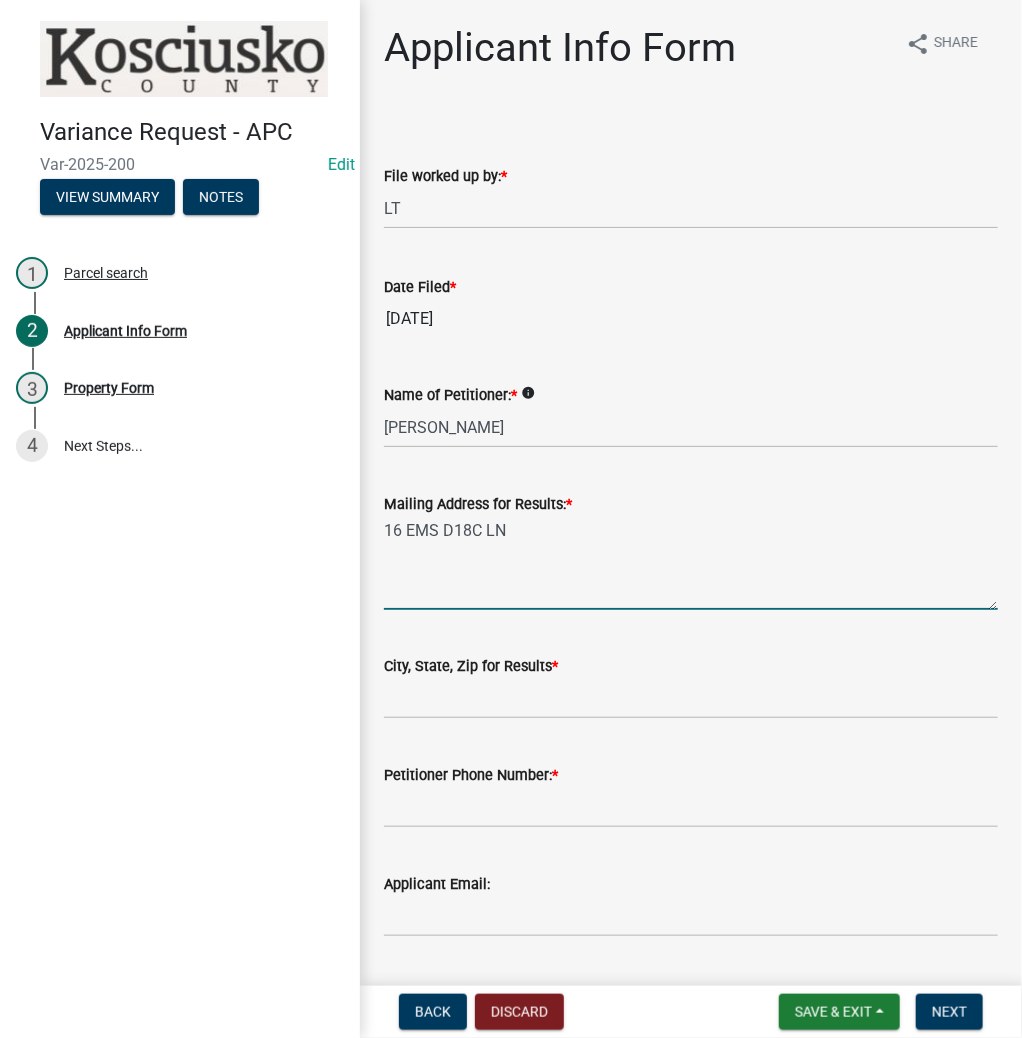 type on "16 EMS D18C LN" 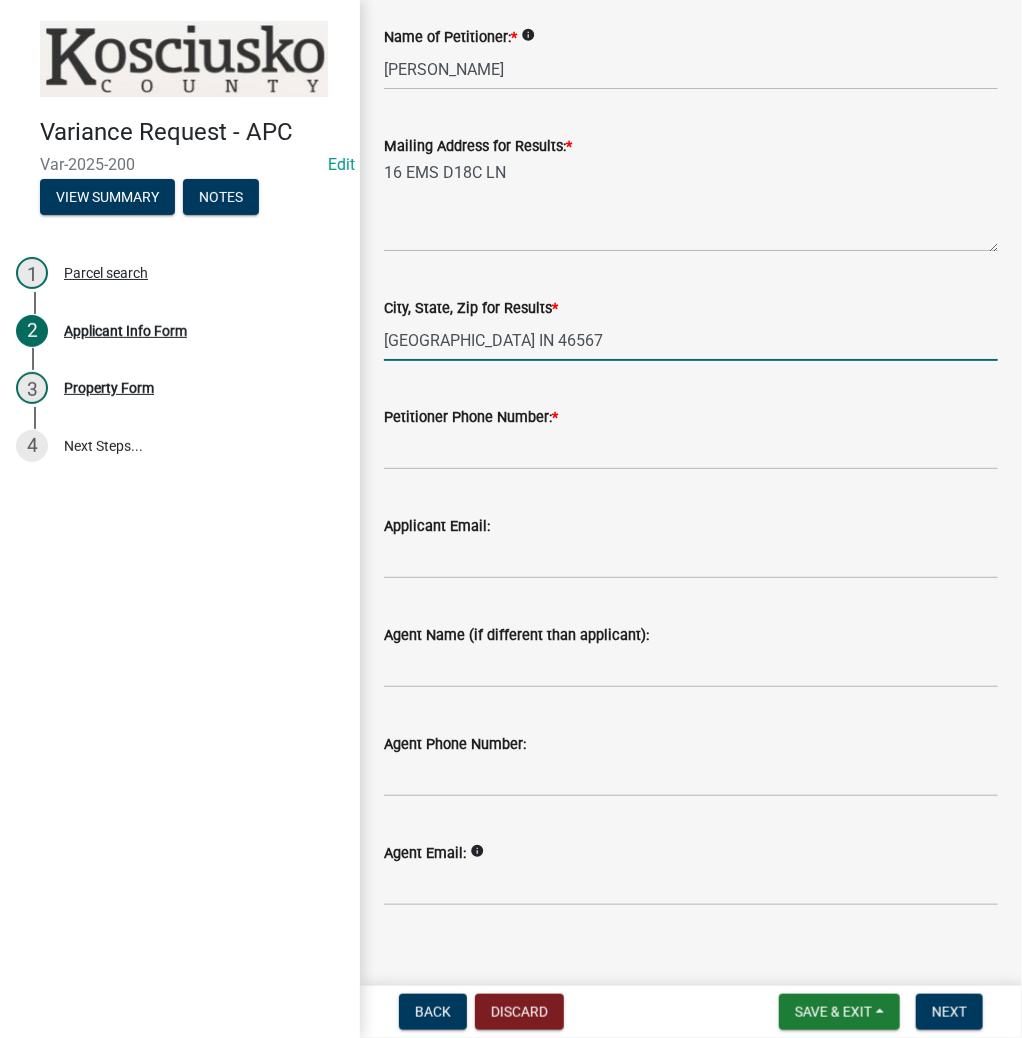 scroll, scrollTop: 380, scrollLeft: 0, axis: vertical 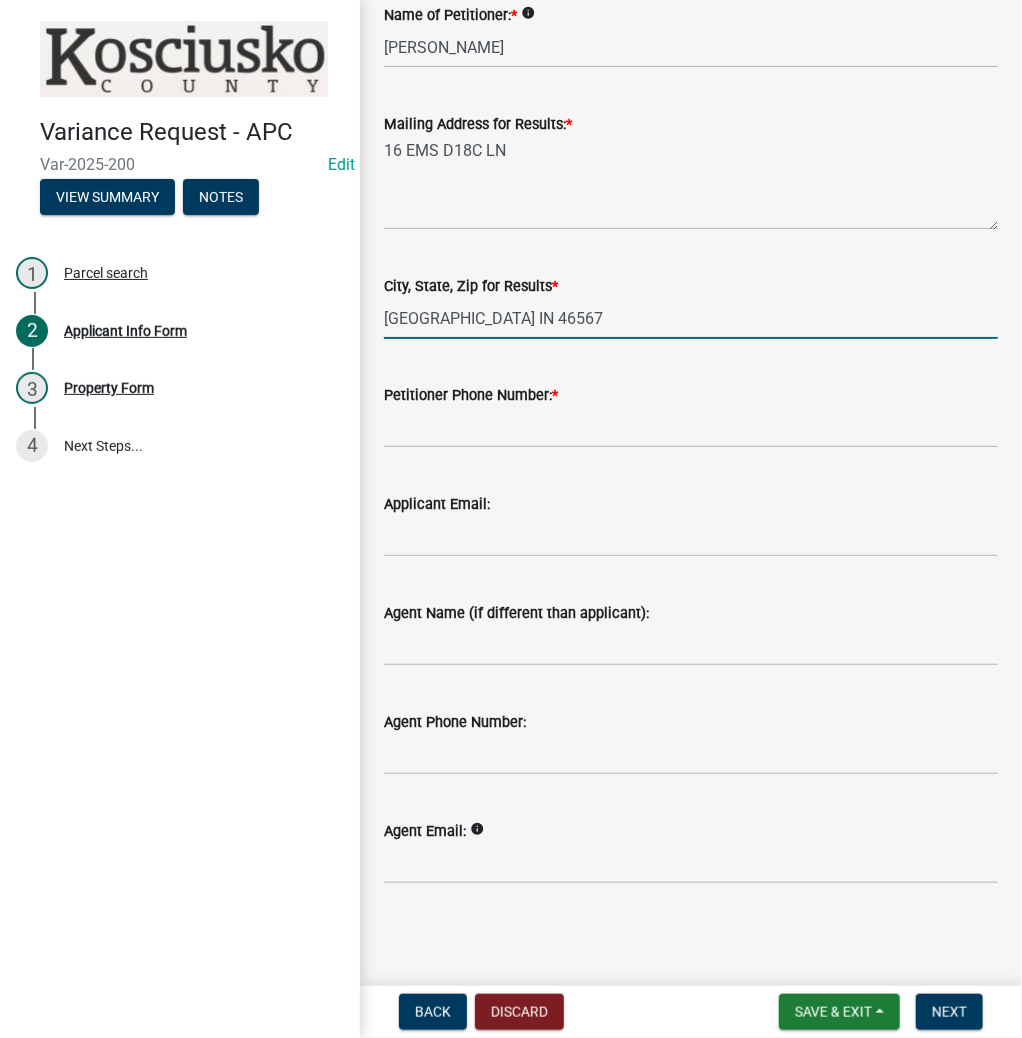 type on "[GEOGRAPHIC_DATA] IN 46567" 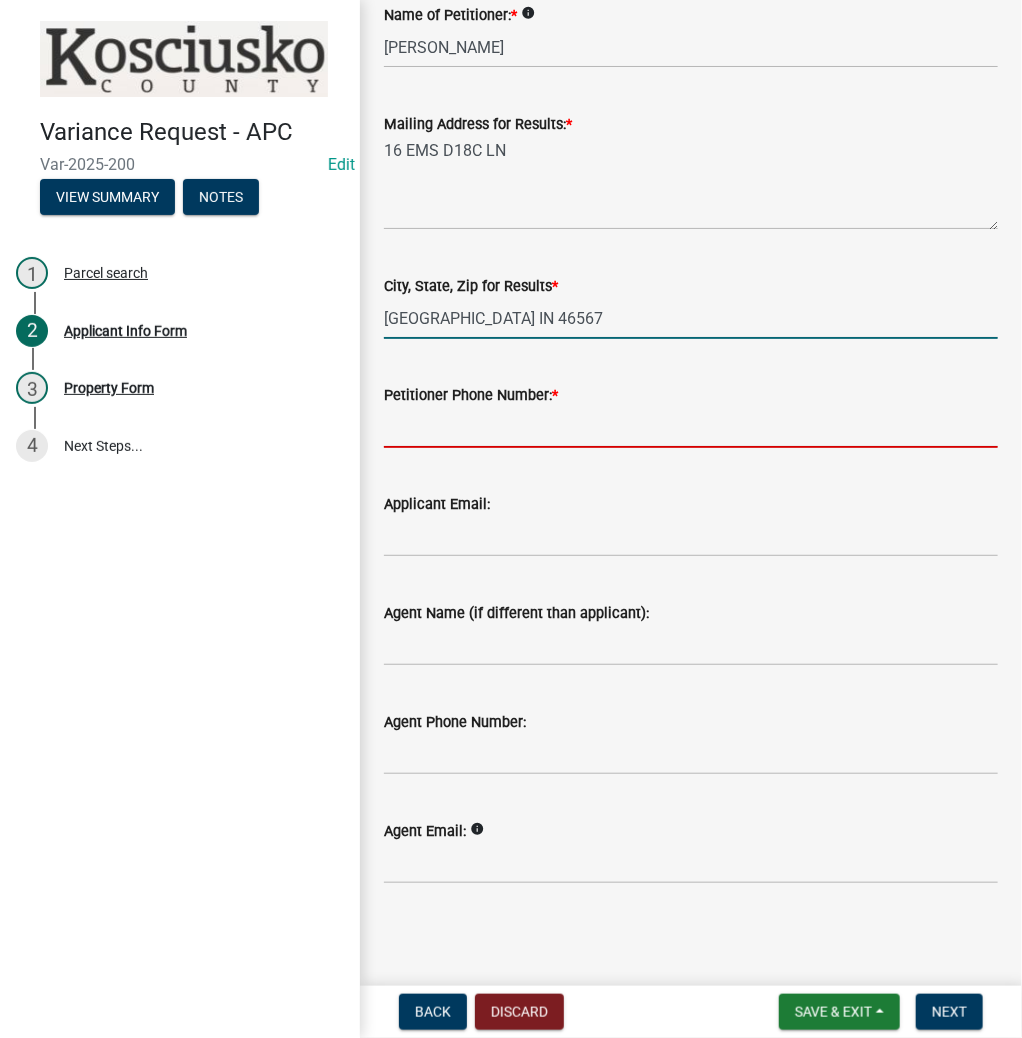 click on "Petitioner Phone Number:  *" at bounding box center (691, 427) 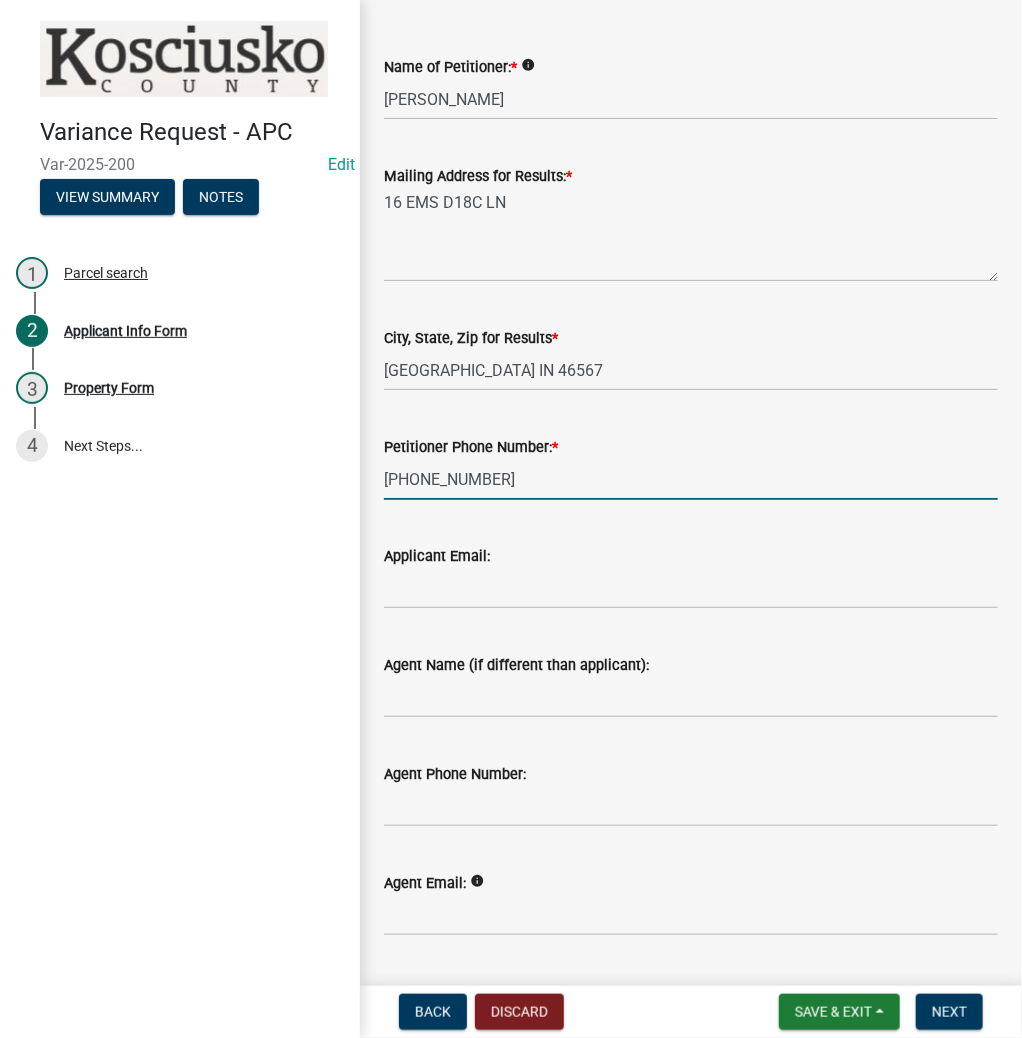 scroll, scrollTop: 300, scrollLeft: 0, axis: vertical 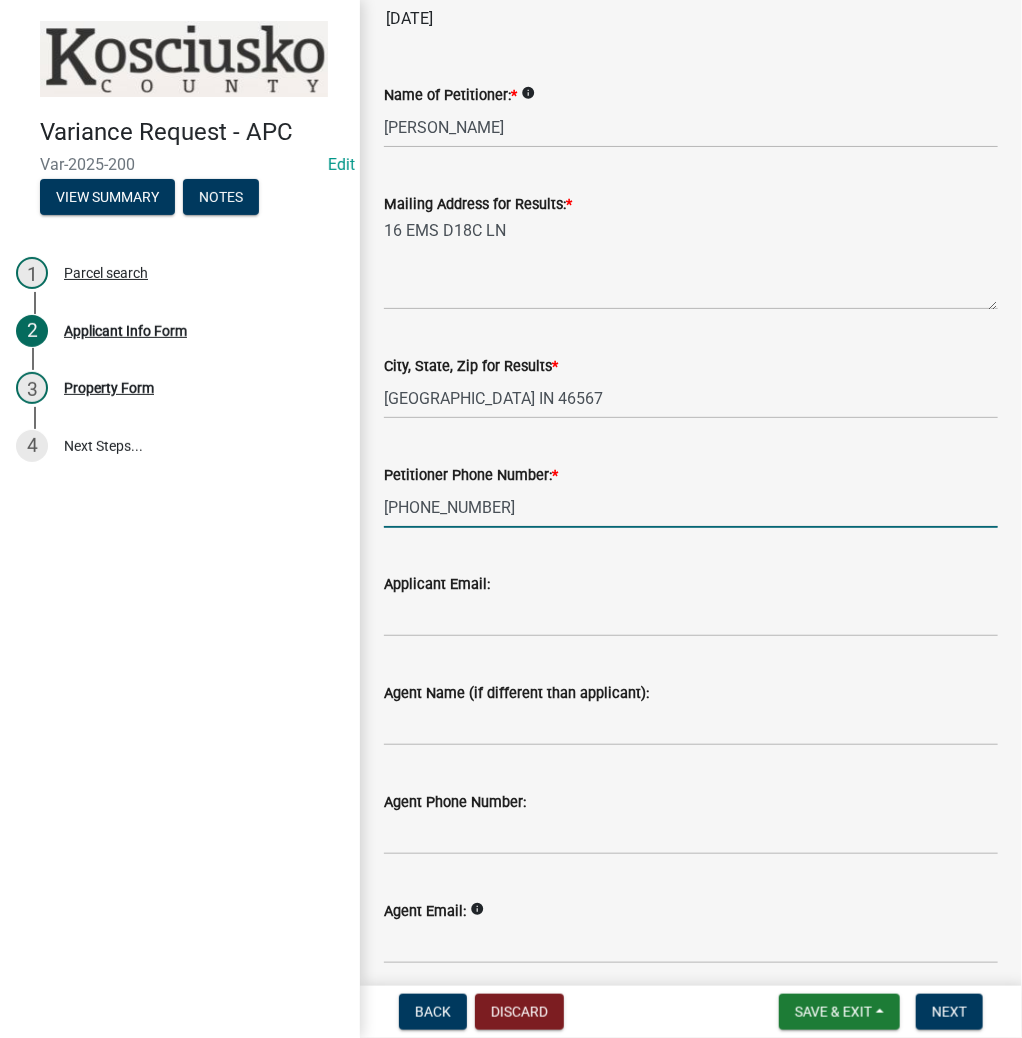 type on "[PHONE_NUMBER]" 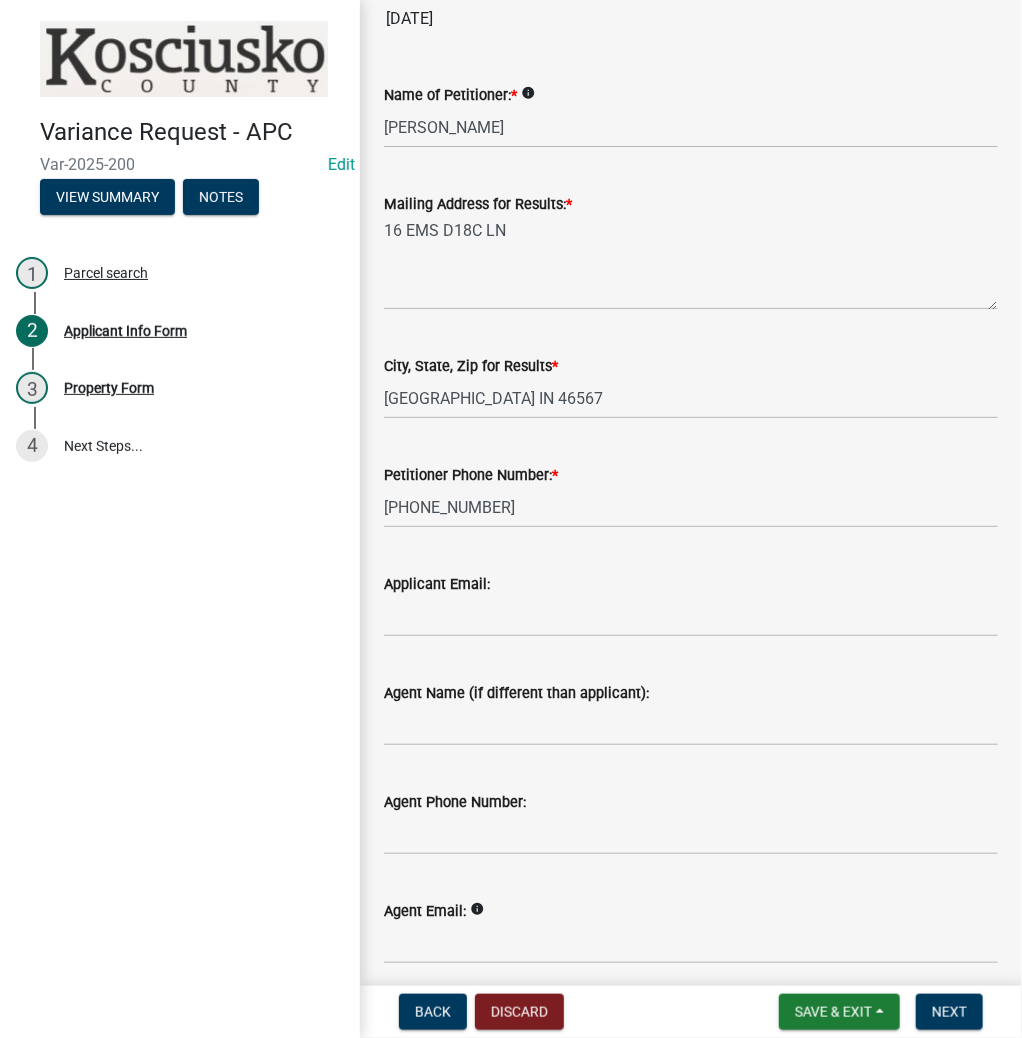 scroll, scrollTop: 380, scrollLeft: 0, axis: vertical 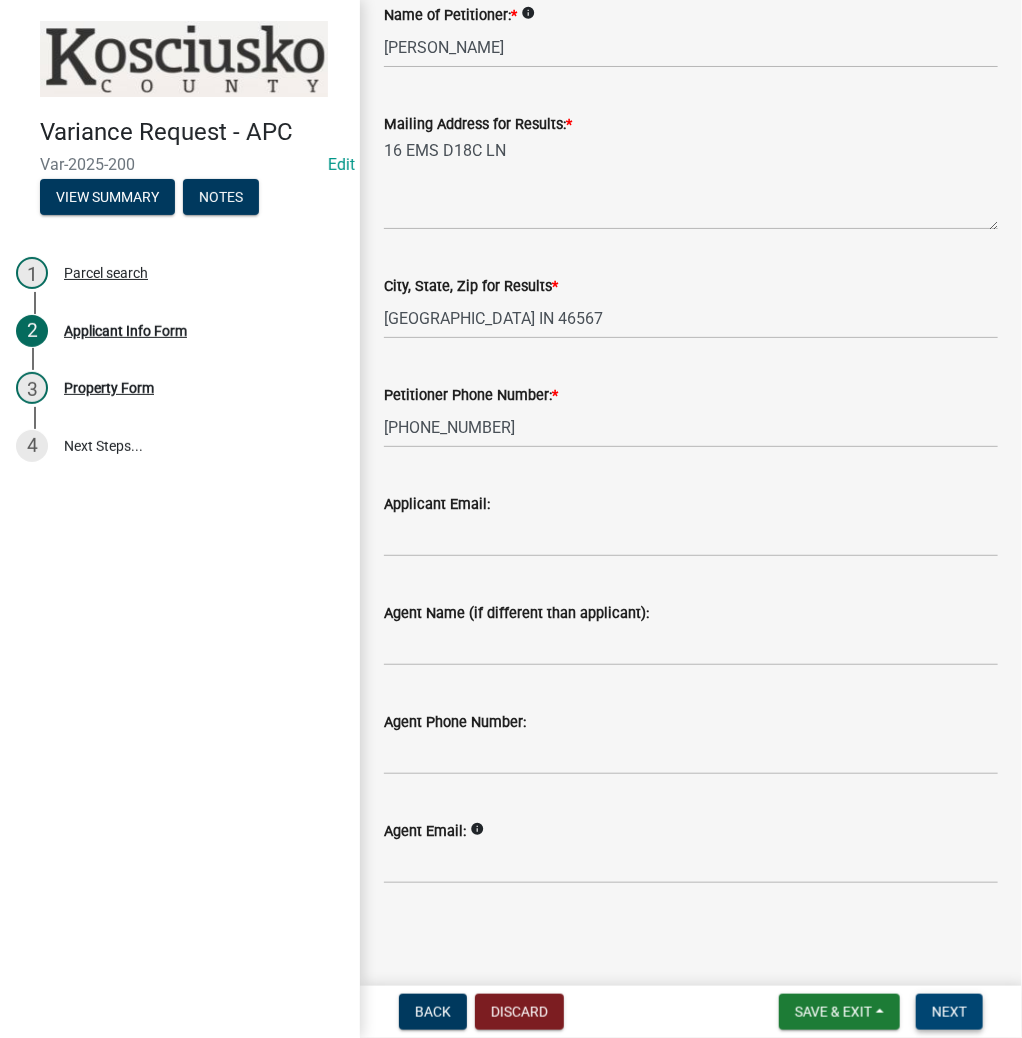 click on "Next" at bounding box center [949, 1012] 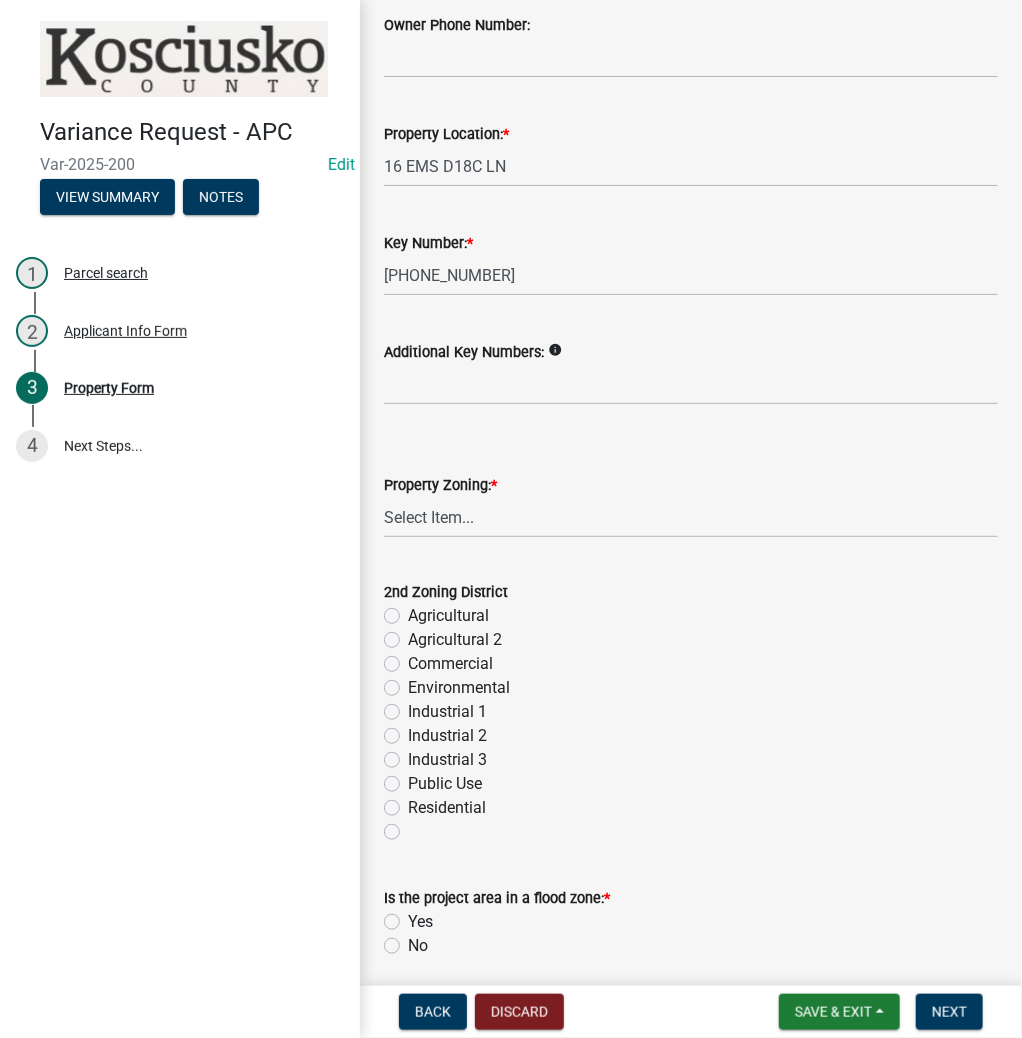 scroll, scrollTop: 400, scrollLeft: 0, axis: vertical 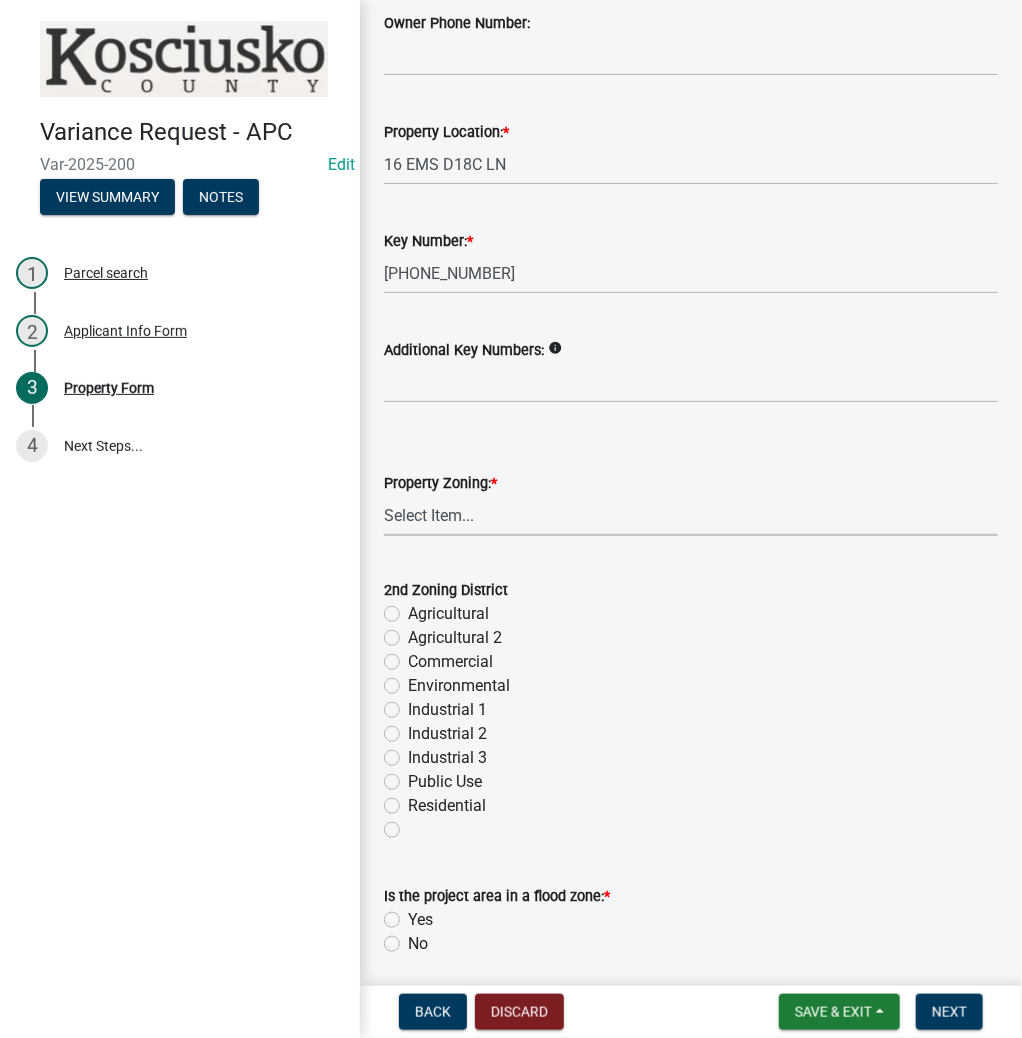 click on "Select Item...   Agricultural   Agricultural 2   Commercial   Environmental   Industrial 1   Industrial 2   Industrial 3   Public Use   Residential" at bounding box center [691, 515] 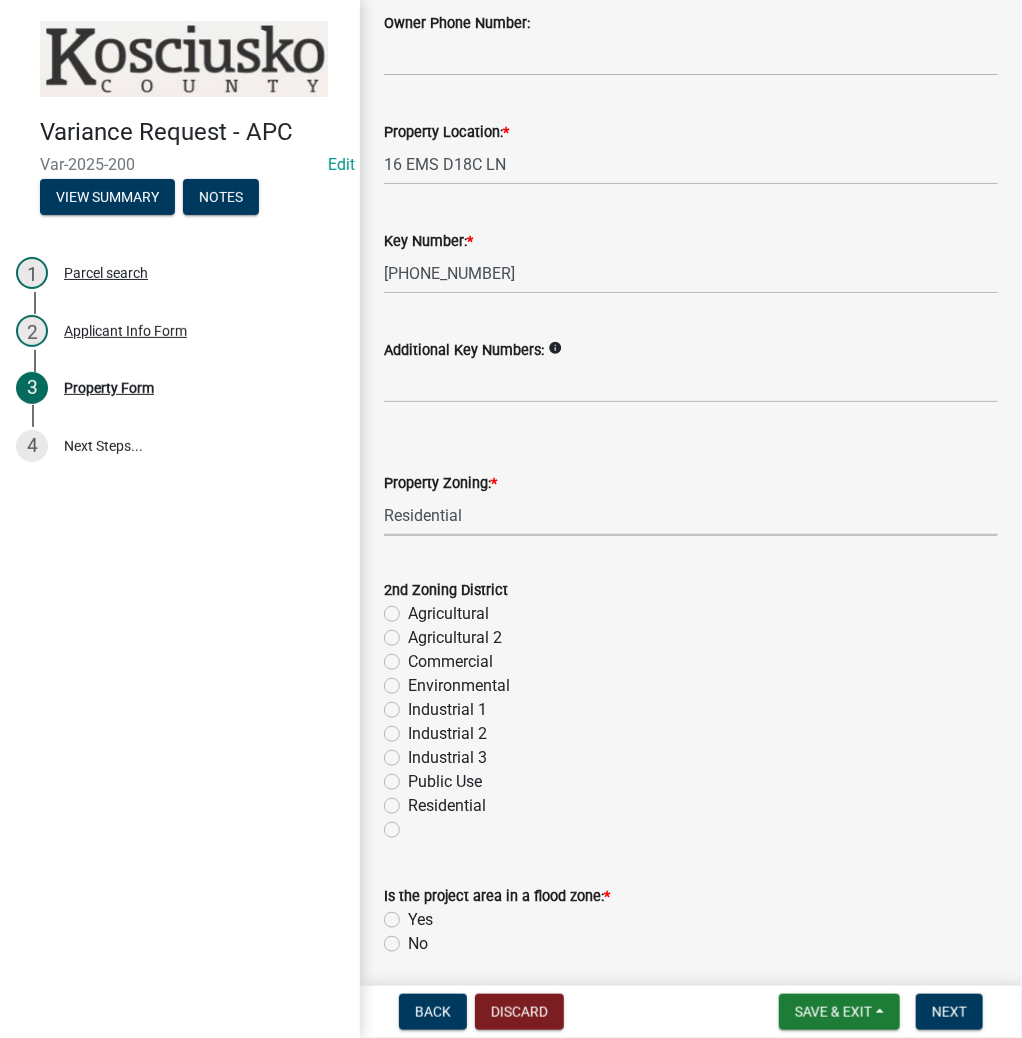 click on "Select Item...   Agricultural   Agricultural 2   Commercial   Environmental   Industrial 1   Industrial 2   Industrial 3   Public Use   Residential" at bounding box center [691, 515] 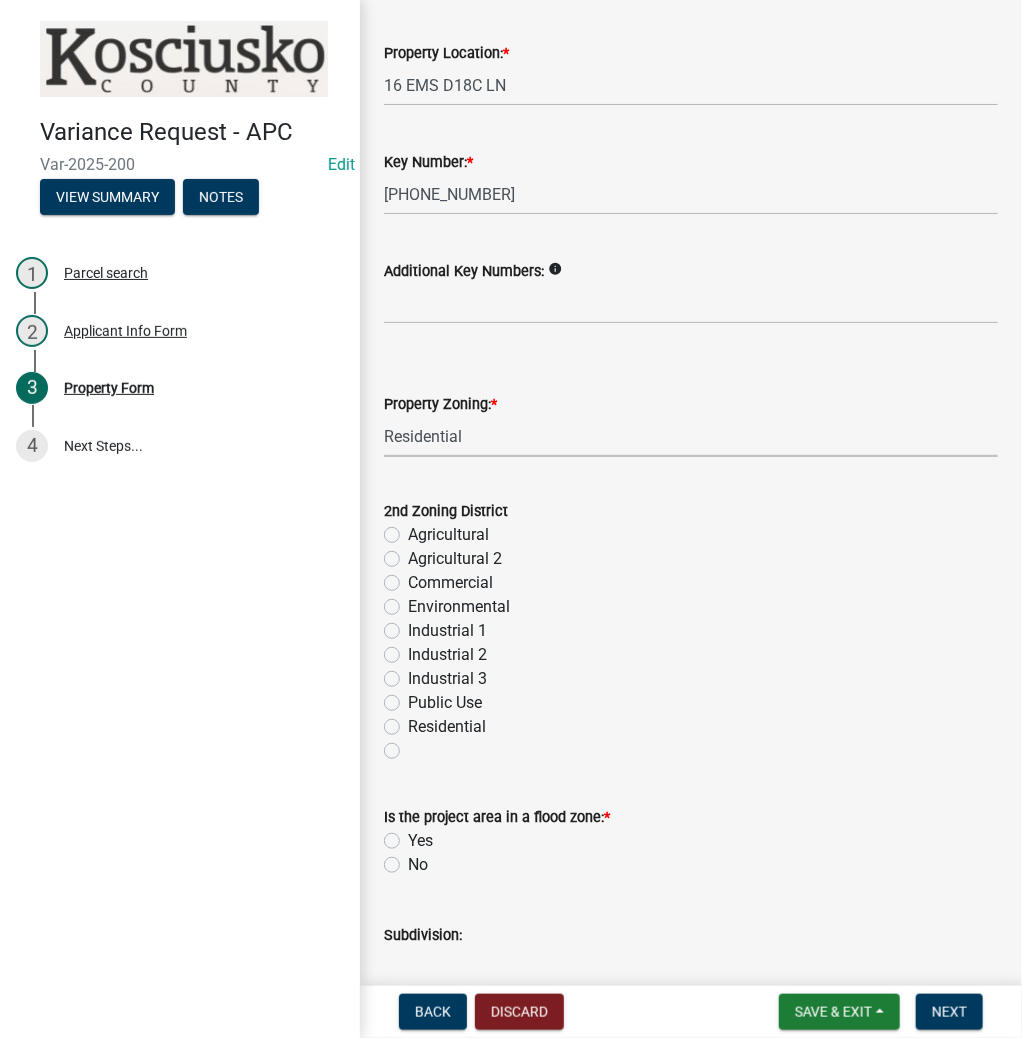 scroll, scrollTop: 720, scrollLeft: 0, axis: vertical 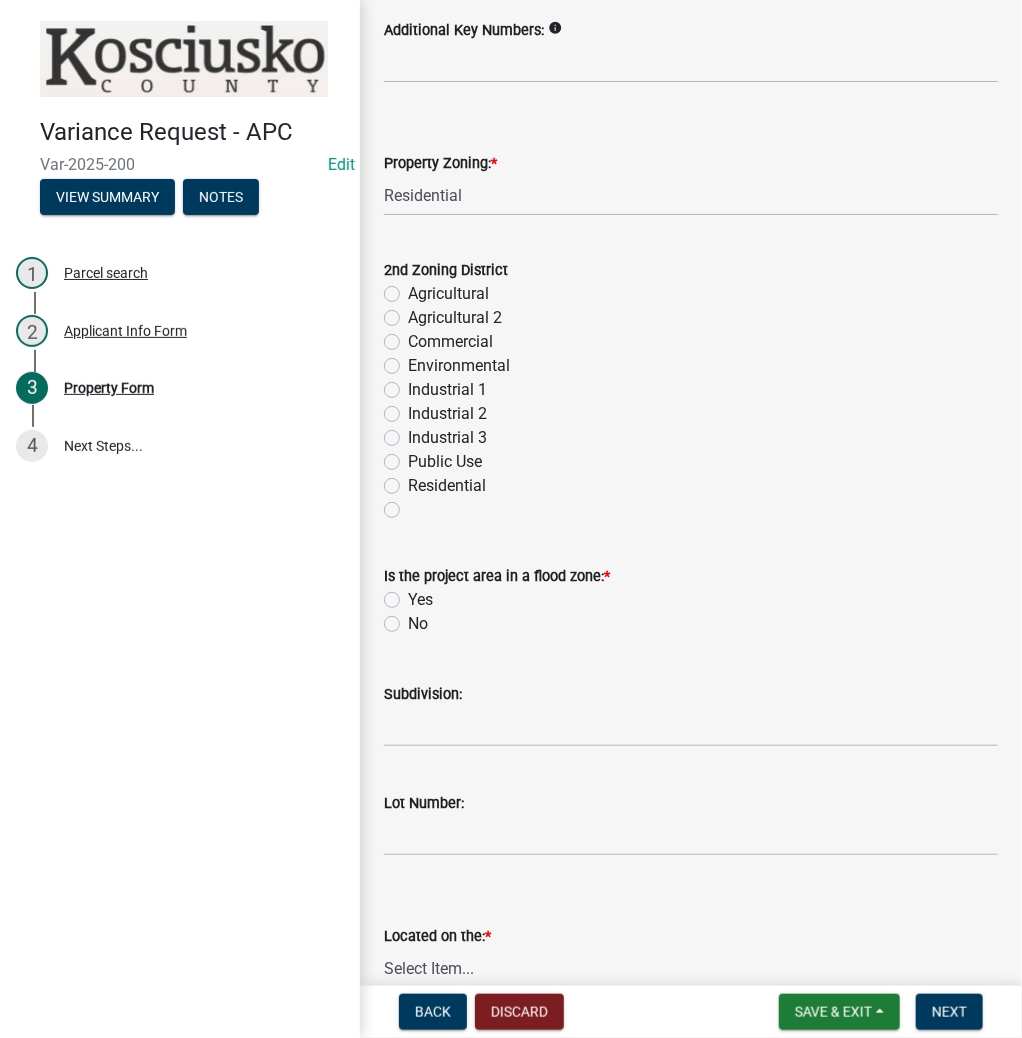 click on "No" 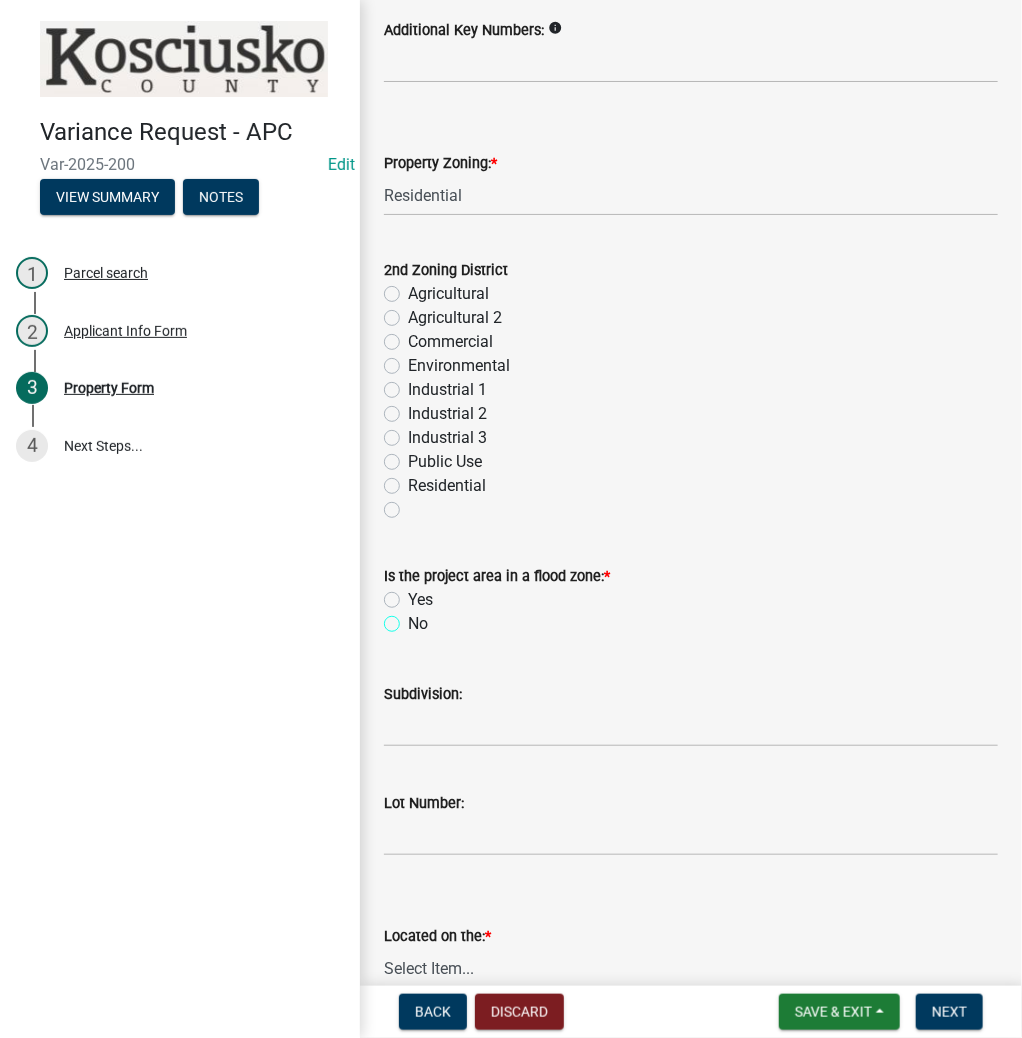 click on "No" at bounding box center (414, 618) 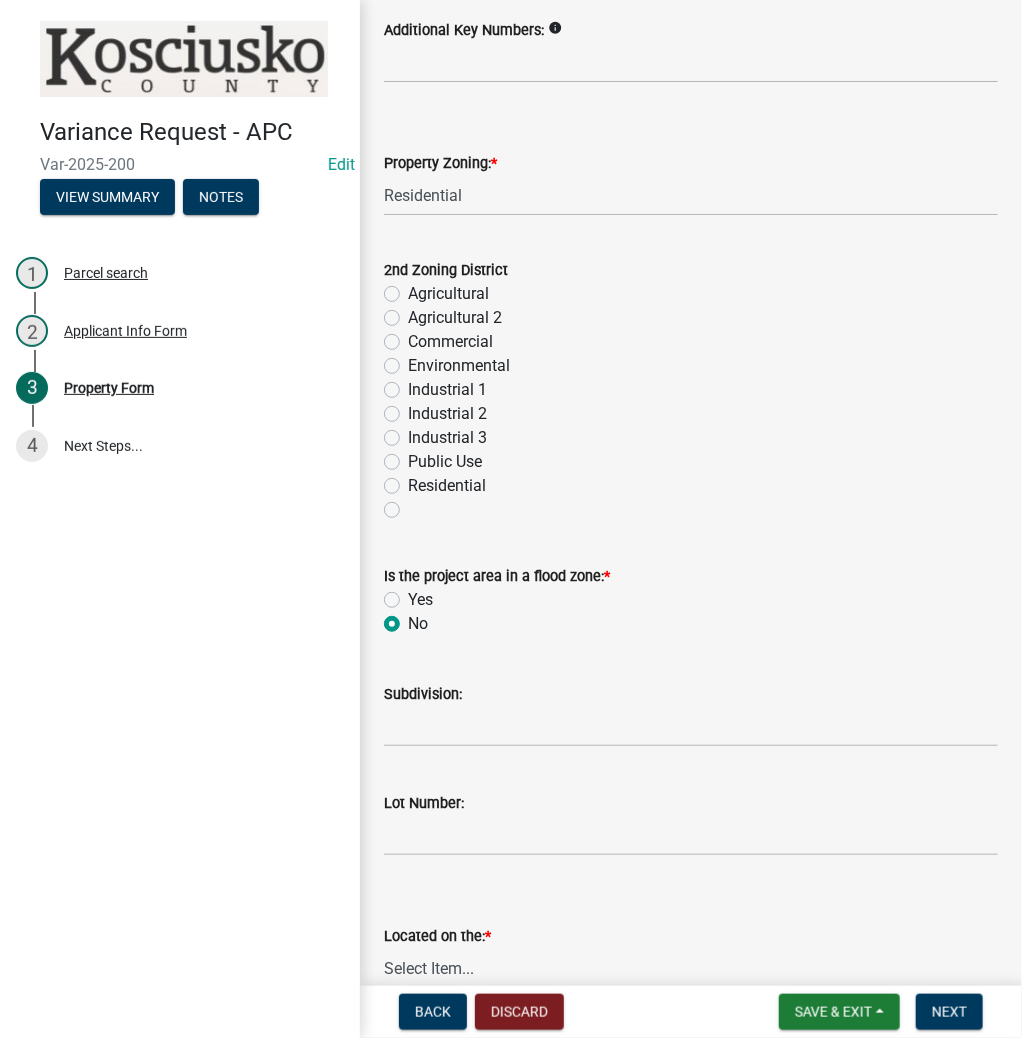 radio on "true" 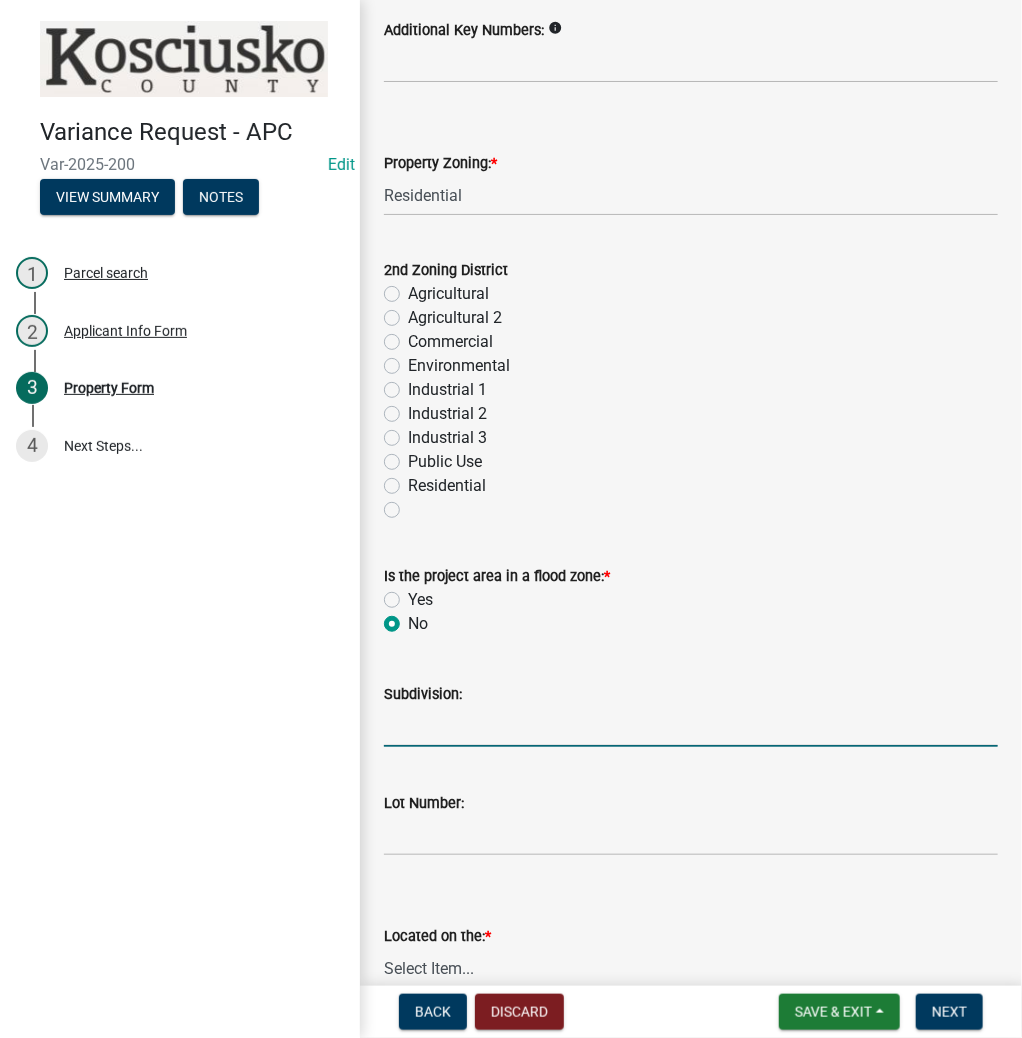 click on "Subdivision:" at bounding box center [691, 726] 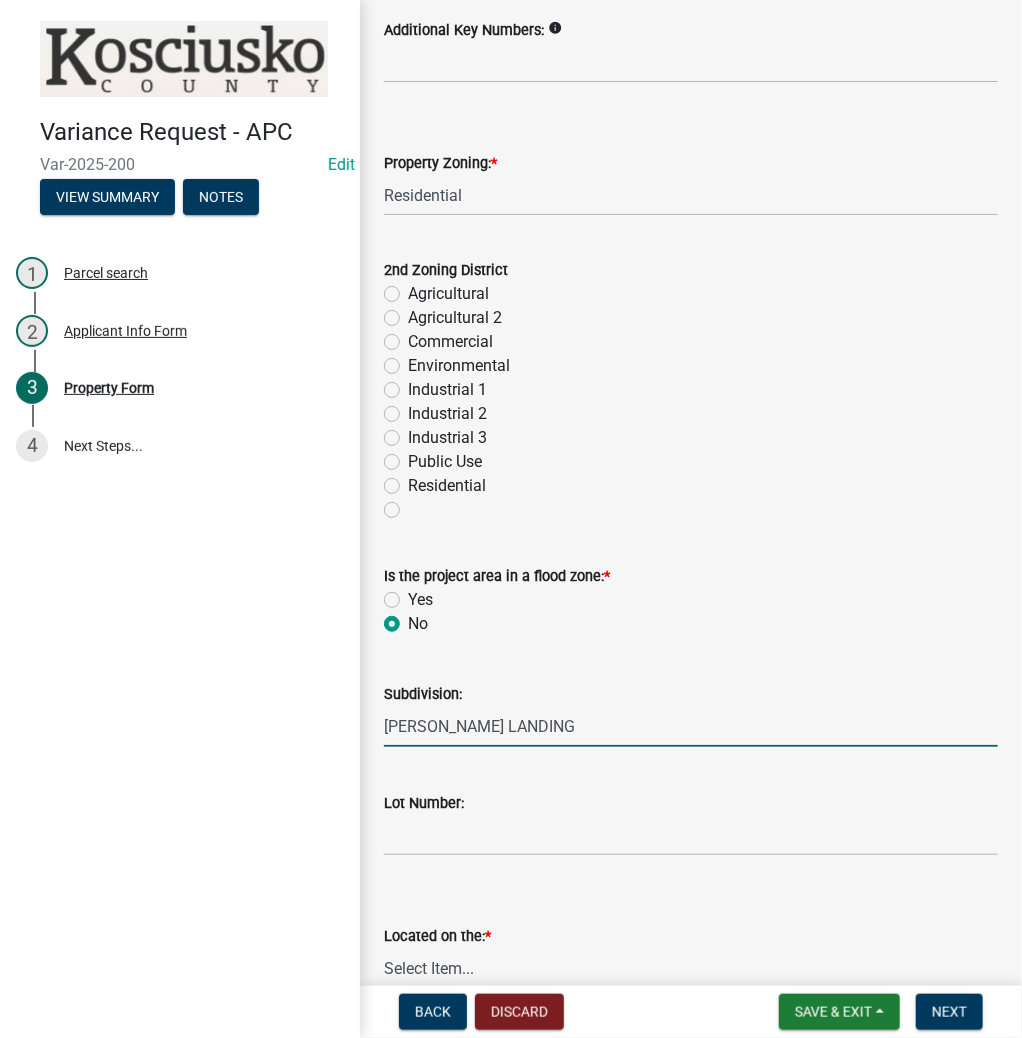 type on "[PERSON_NAME] LANDING" 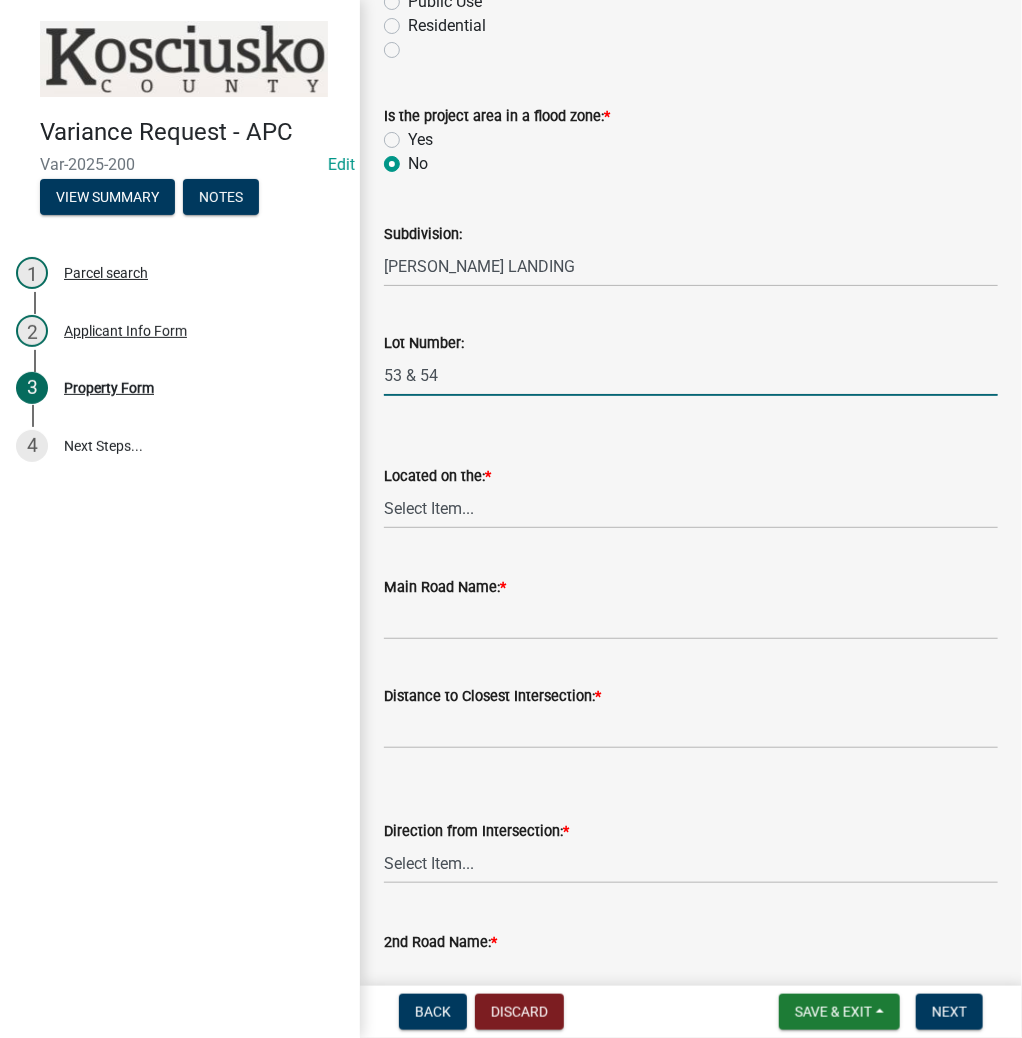 scroll, scrollTop: 1200, scrollLeft: 0, axis: vertical 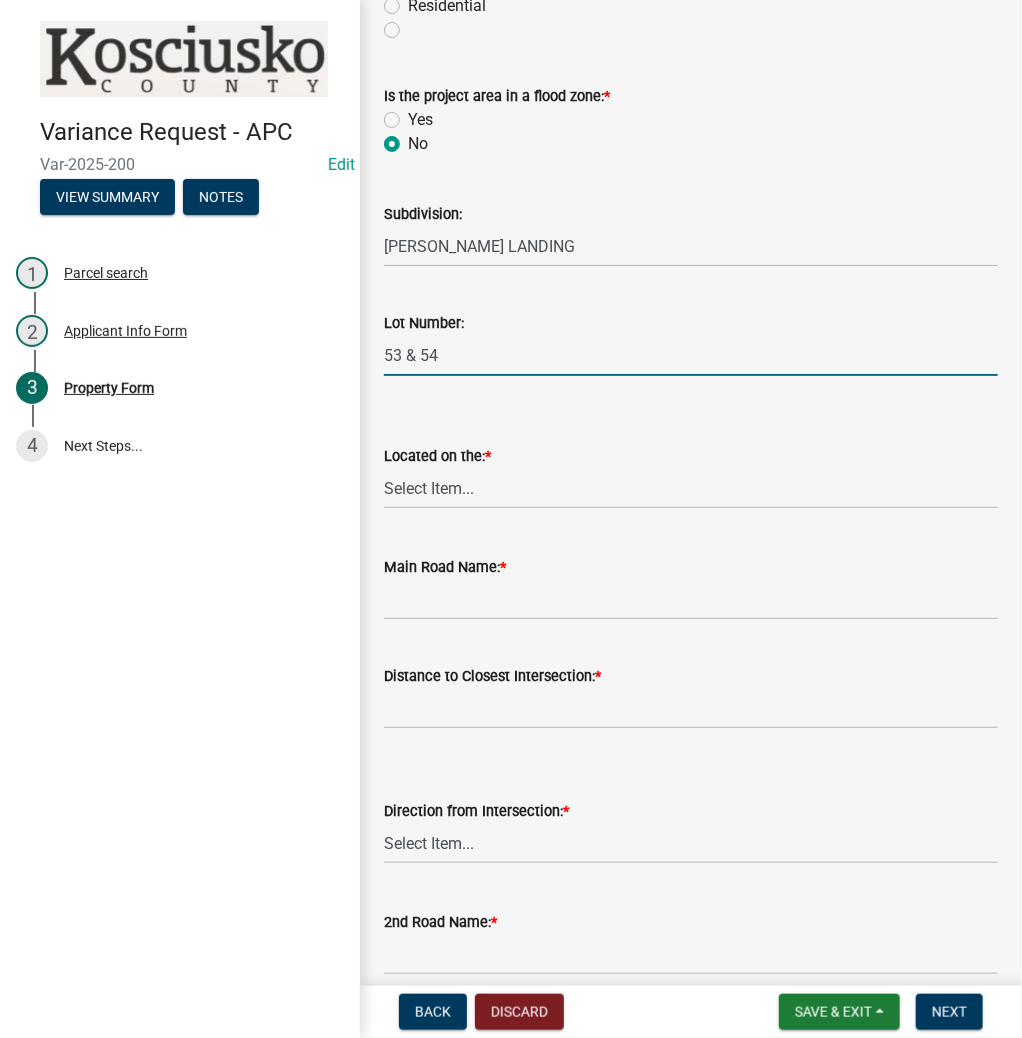 type on "53 & 54" 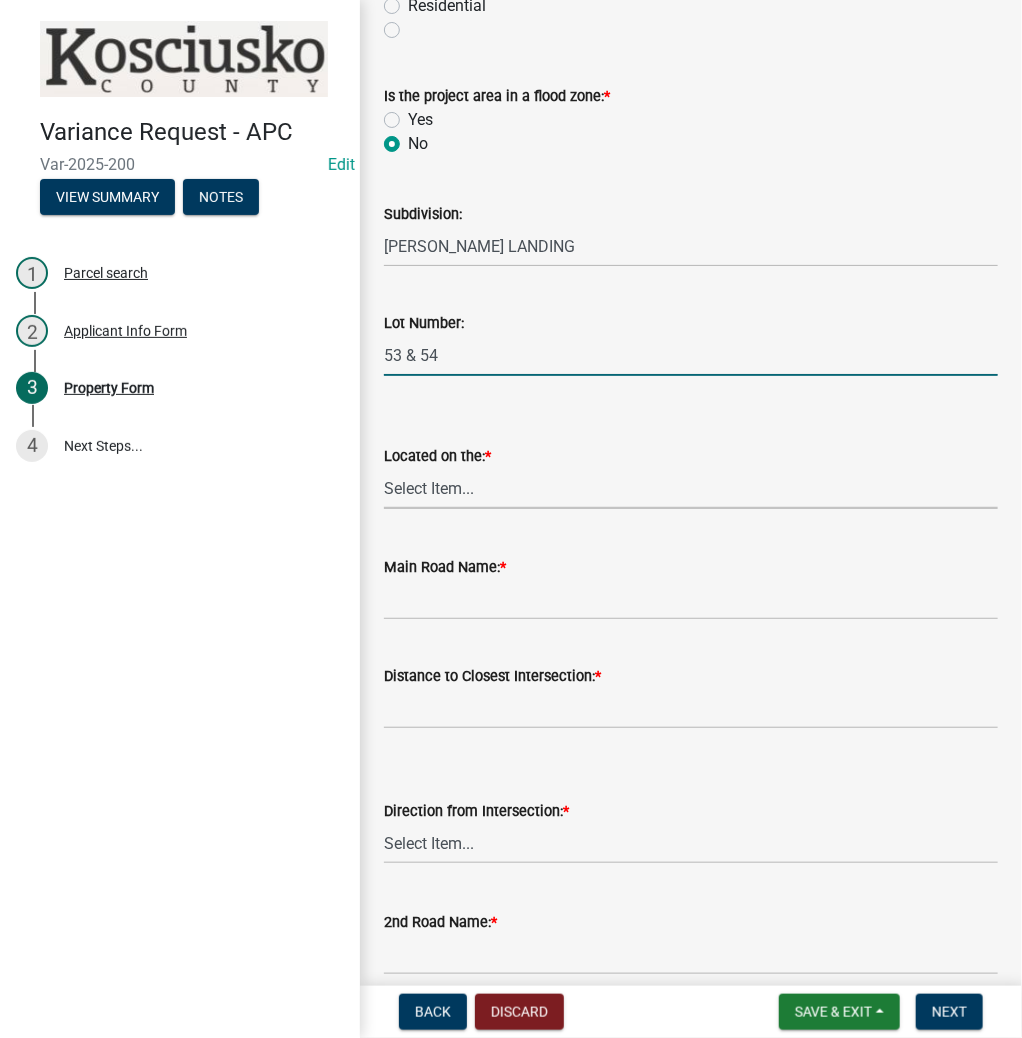 click on "Select Item...   North   Northeast   Northwest   South   Southeast   Southwest   [GEOGRAPHIC_DATA]" at bounding box center (691, 488) 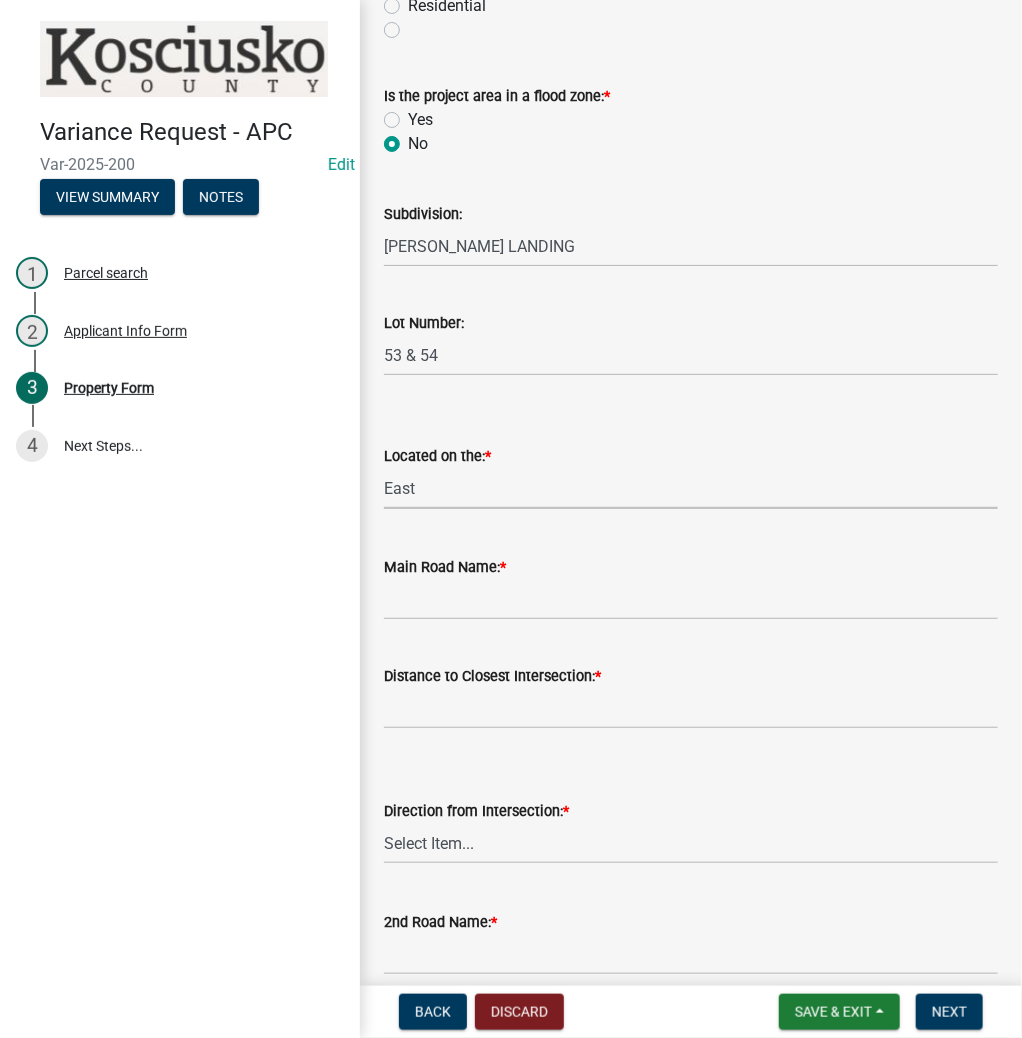 click on "Select Item...   North   Northeast   Northwest   South   Southeast   Southwest   [GEOGRAPHIC_DATA]" at bounding box center [691, 488] 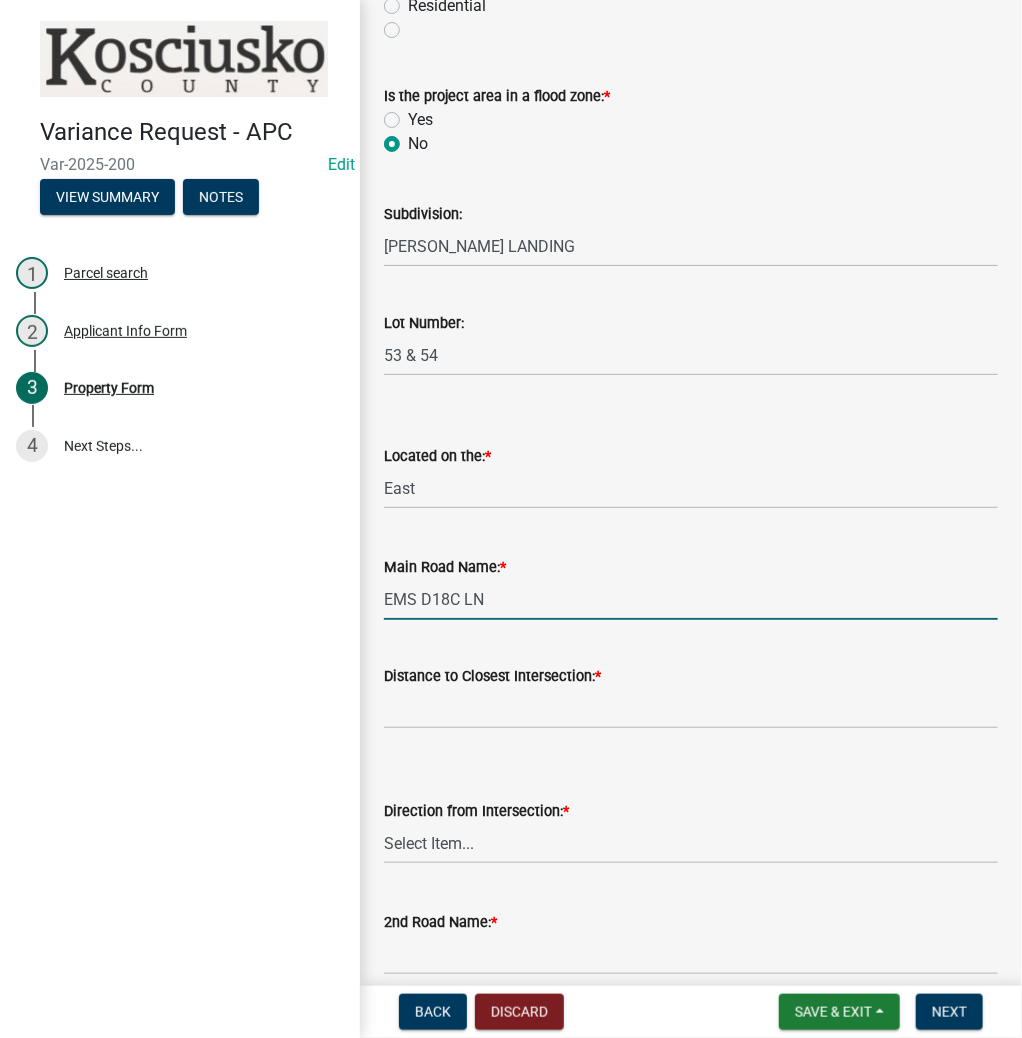 type on "EMS D18C LN" 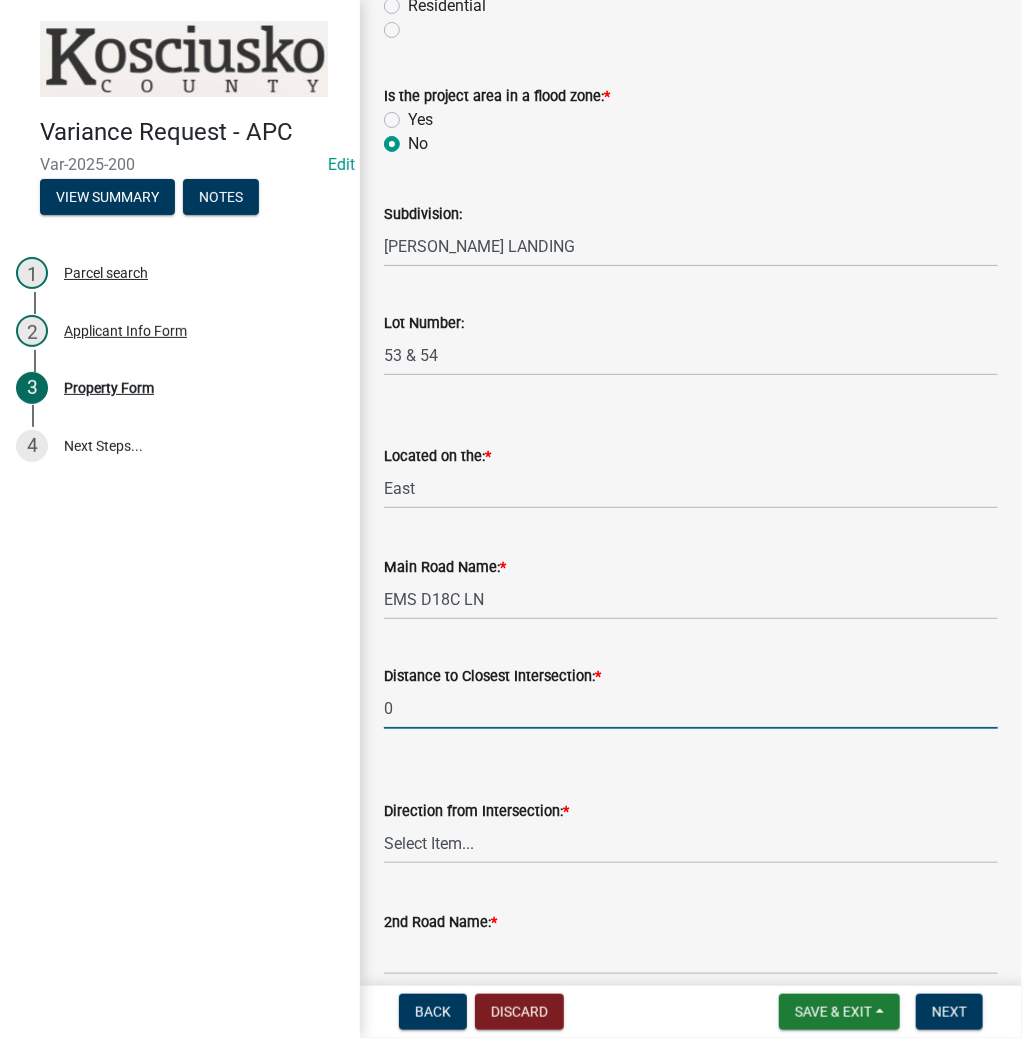 type on "0" 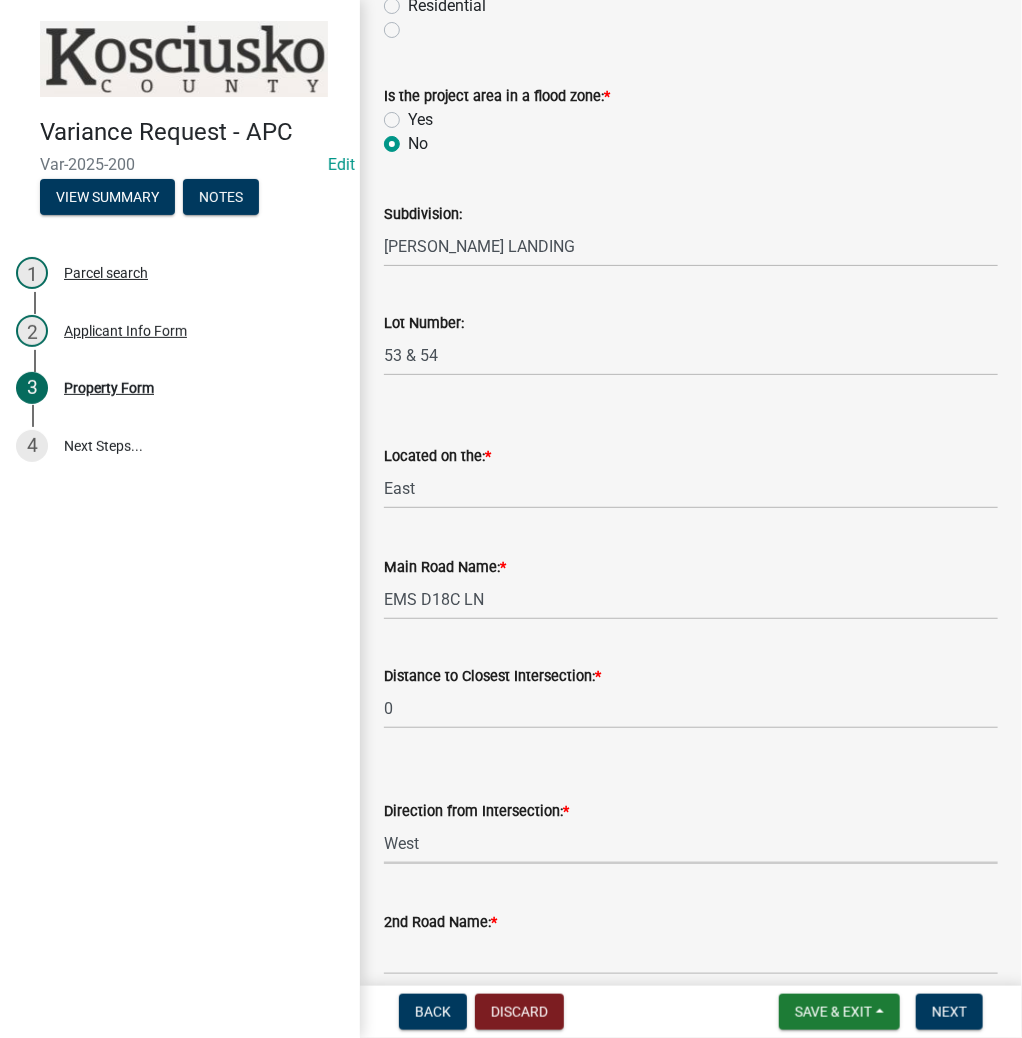 select on "b983368b-bd6c-49f0-a245-937c986c7d91" 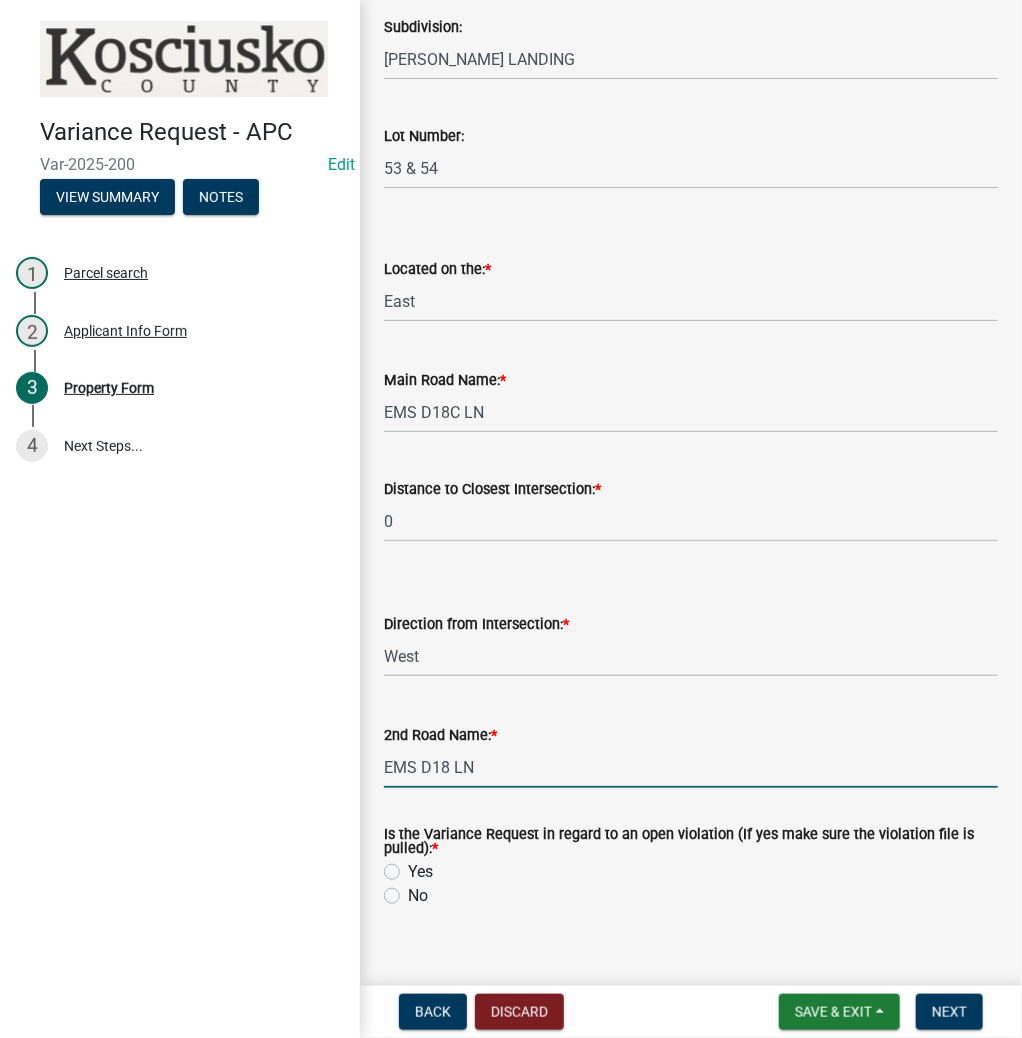 scroll, scrollTop: 1414, scrollLeft: 0, axis: vertical 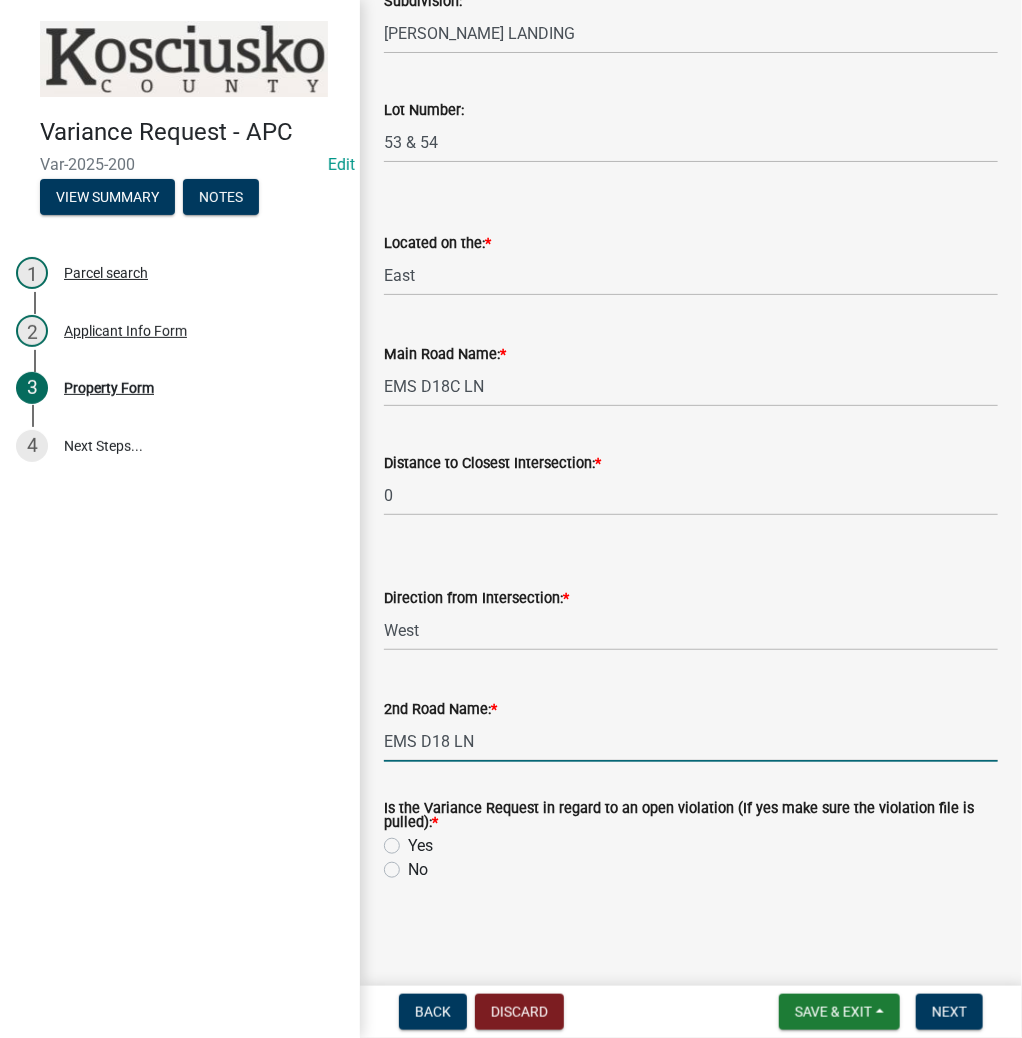 type on "EMS D18 LN" 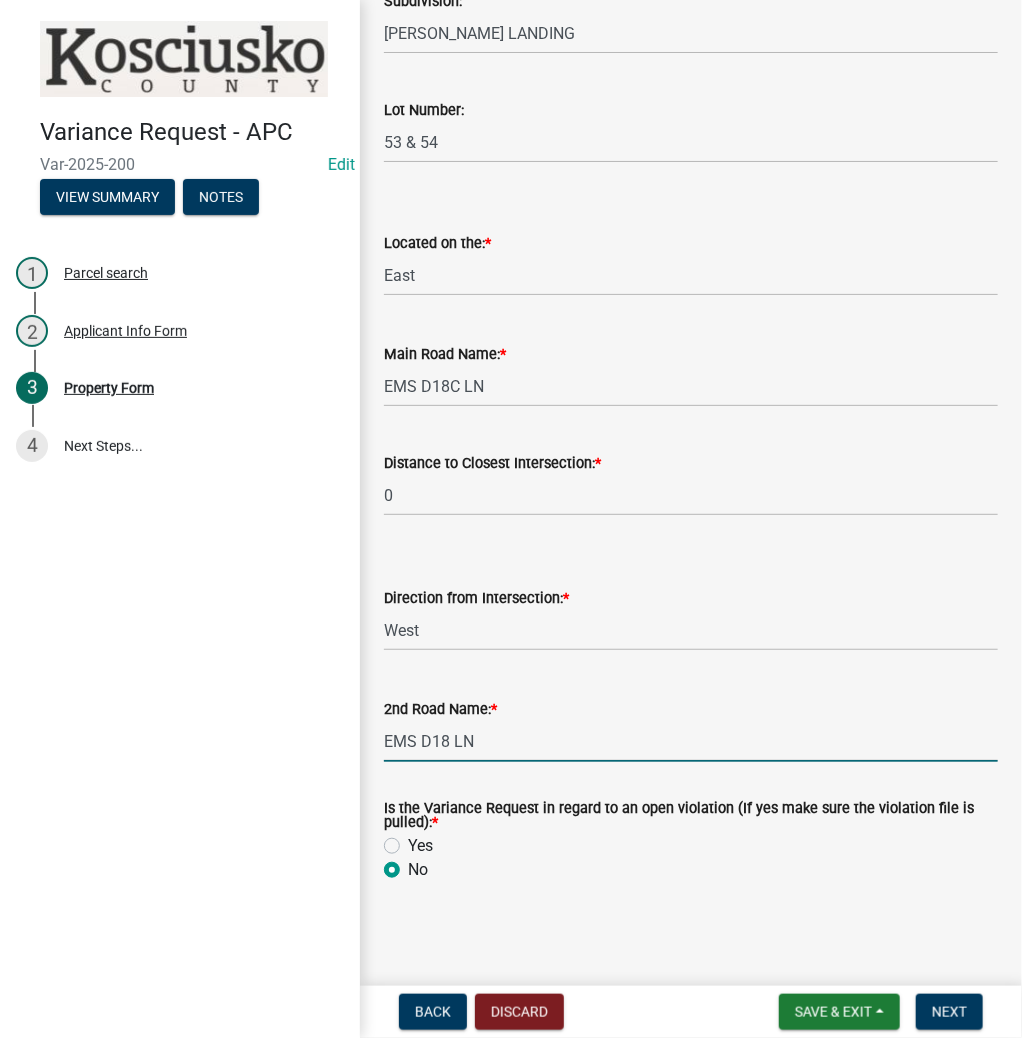 radio on "true" 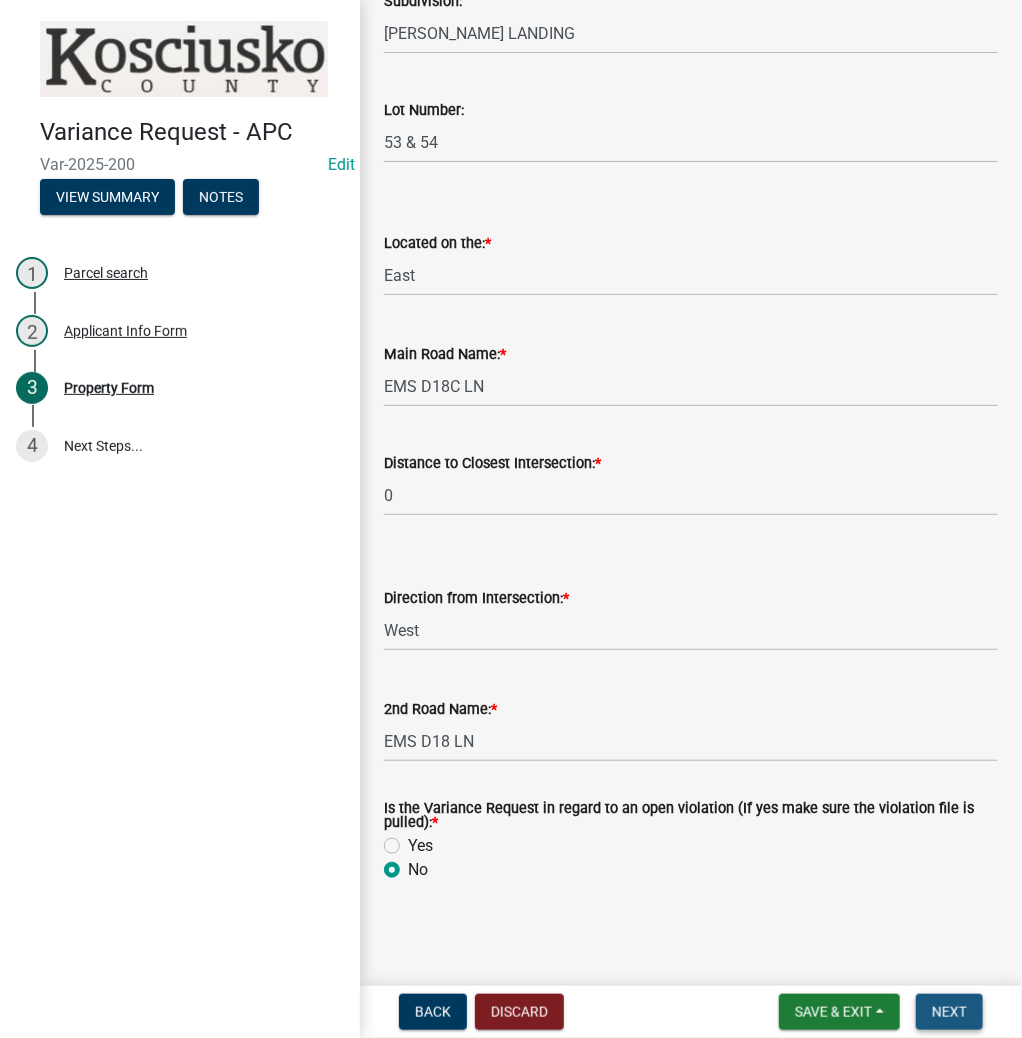 click on "Next" at bounding box center (949, 1012) 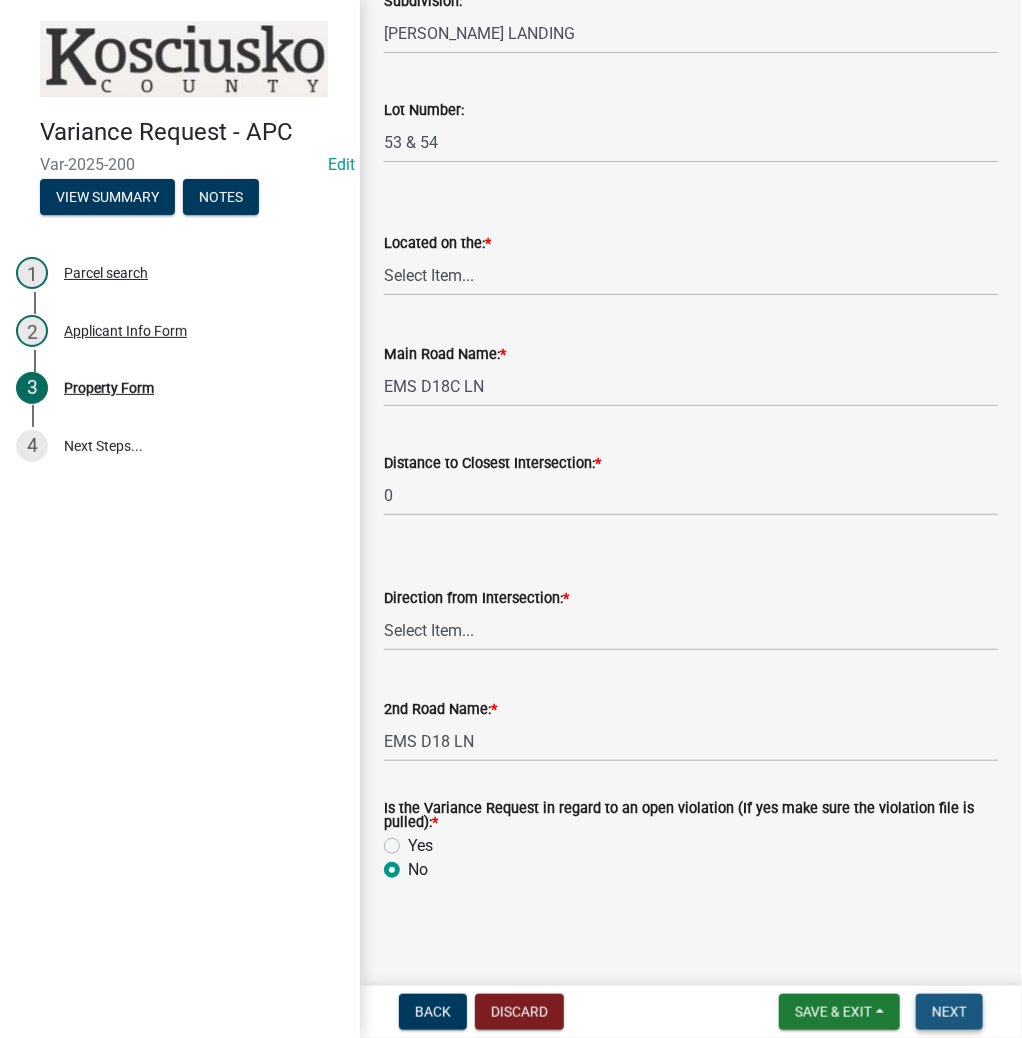scroll, scrollTop: 0, scrollLeft: 0, axis: both 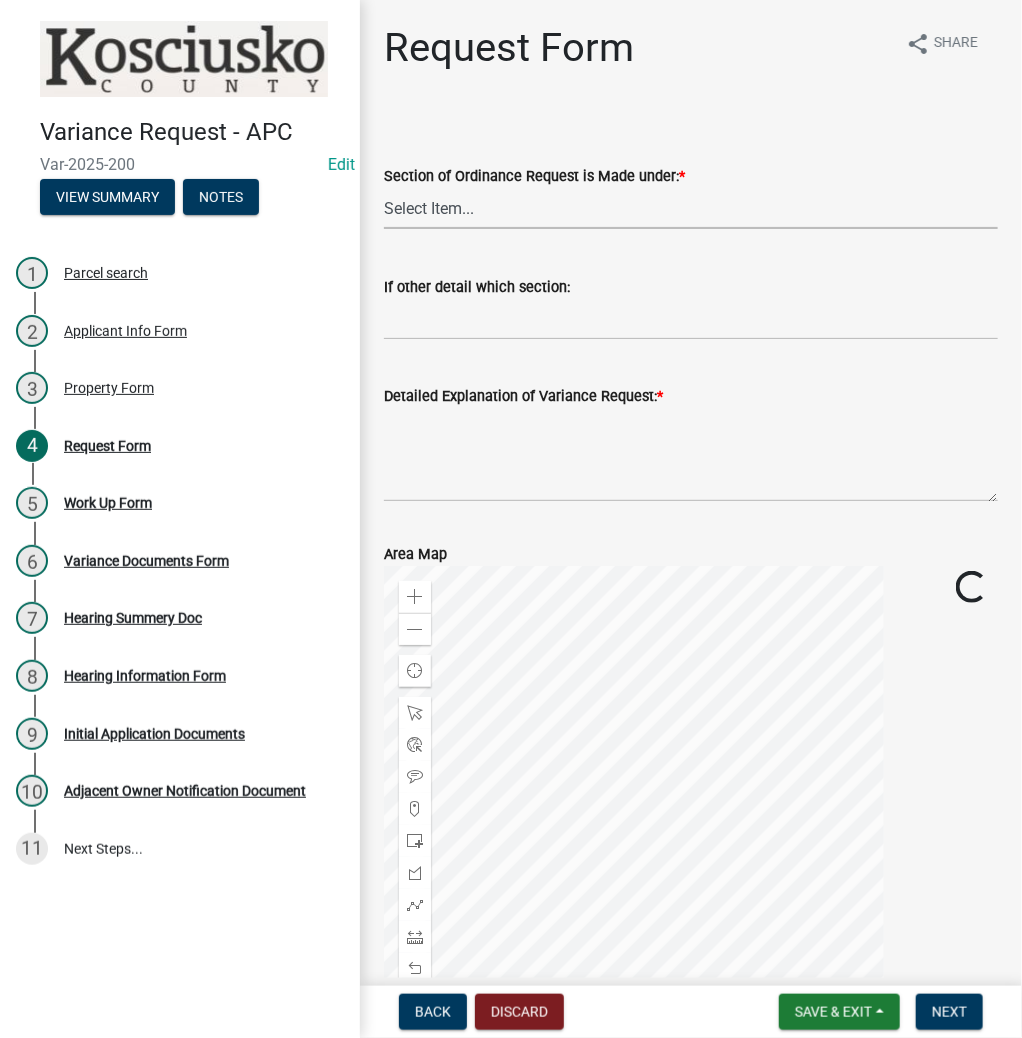 click on "Select Item...   2.10 I1 Criteria   2.11 I2 Criteria   I3 Criteria   2.15 Lot and Yard Requirements   3.2 Principal Uses   3.6 Temporary Uses   3.11.7 Residential Fences   [DATE] Lake Access Development   3.14 Height Regulations   3.16 Off Street Parking   3.19 Signs   3.25 Communication Towers   3.28 Pond   Other" at bounding box center (691, 208) 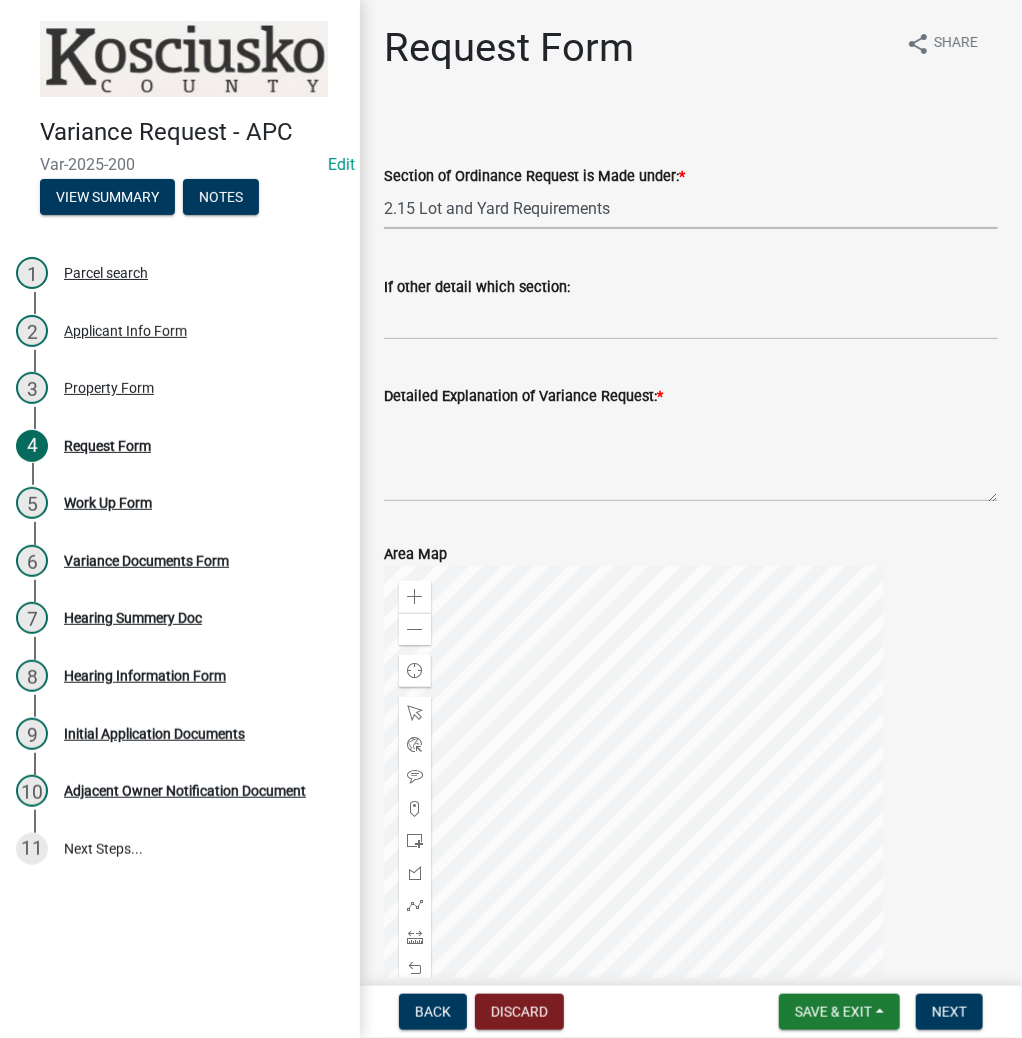 click on "Select Item...   2.10 I1 Criteria   2.11 I2 Criteria   I3 Criteria   2.15 Lot and Yard Requirements   3.2 Principal Uses   3.6 Temporary Uses   3.11.7 Residential Fences   [DATE] Lake Access Development   3.14 Height Regulations   3.16 Off Street Parking   3.19 Signs   3.25 Communication Towers   3.28 Pond   Other" at bounding box center [691, 208] 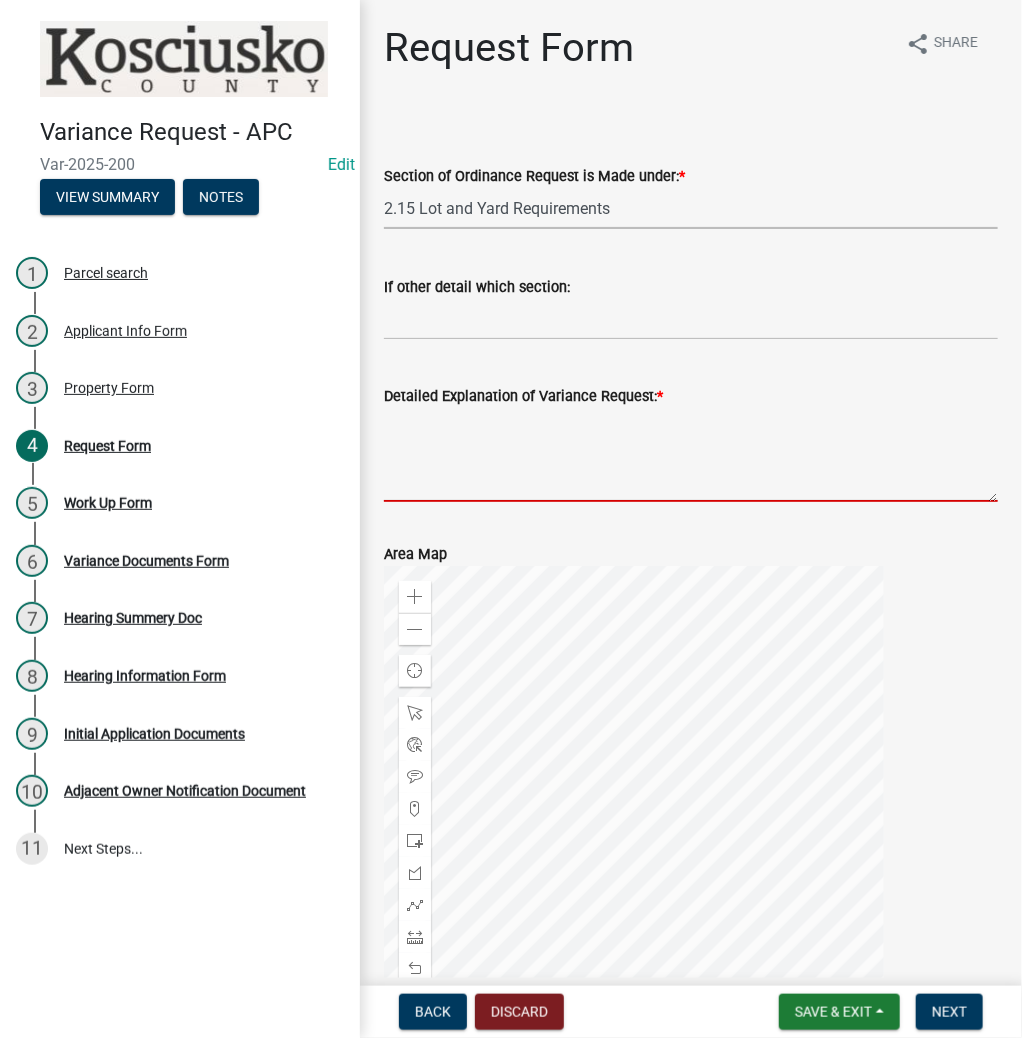 click on "Detailed Explanation of Variance Request:  *" at bounding box center [691, 455] 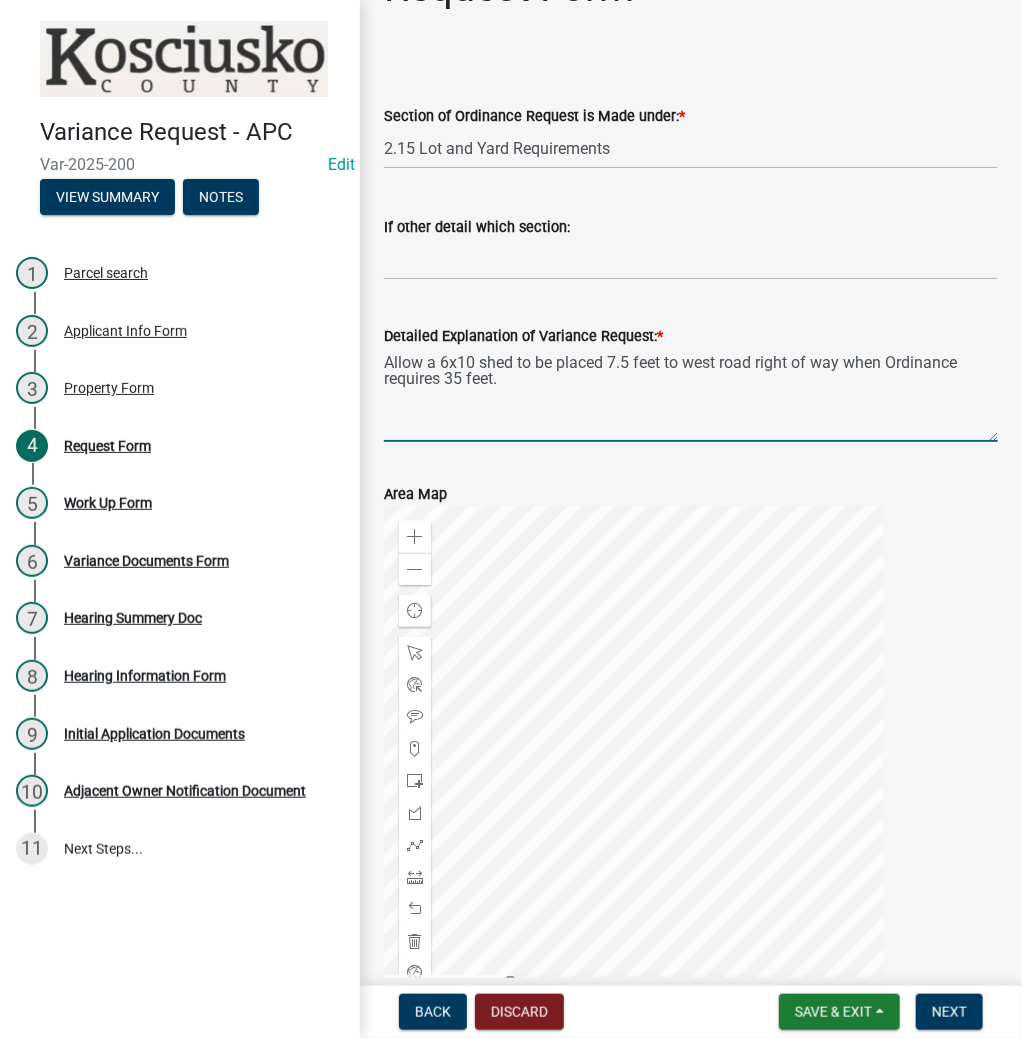 scroll, scrollTop: 184, scrollLeft: 0, axis: vertical 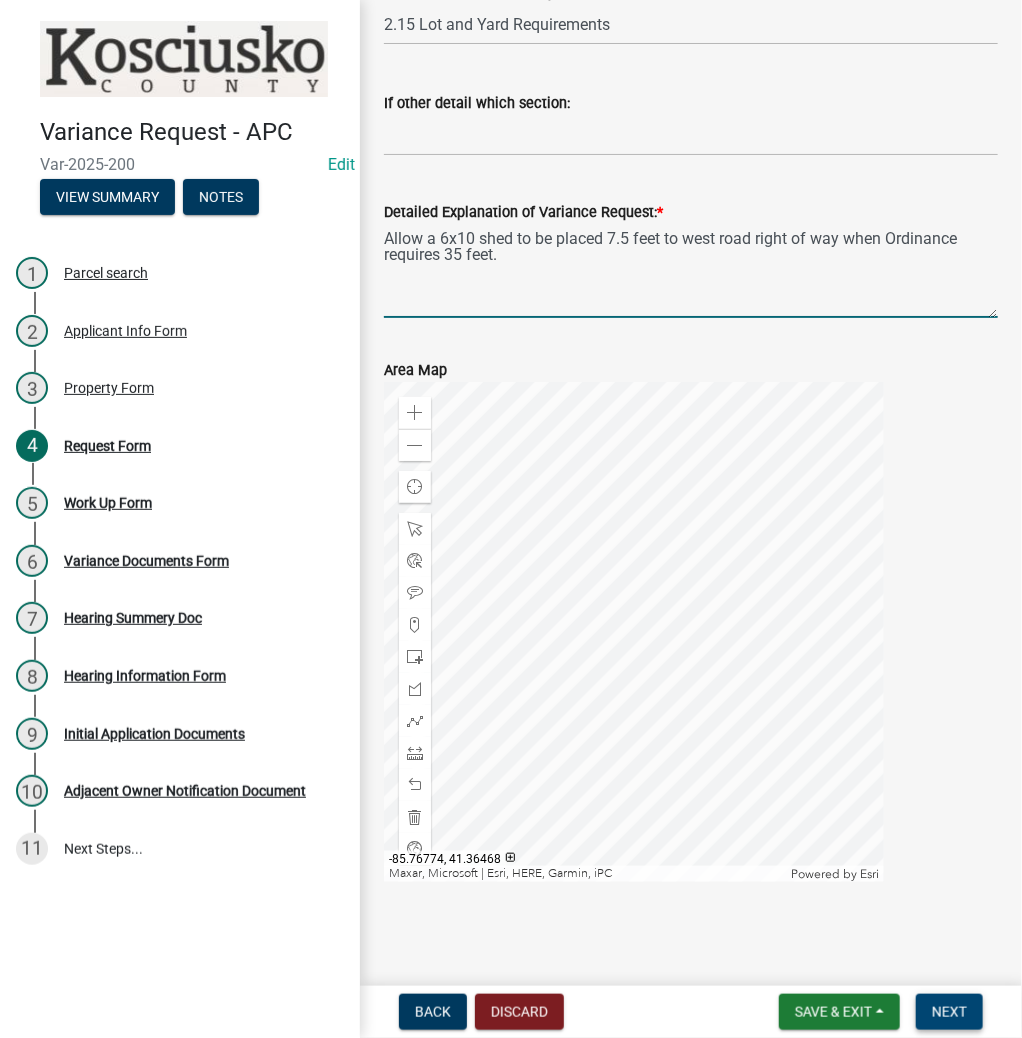 type on "Allow a 6x10 shed to be placed 7.5 feet to west road right of way when Ordinance requires 35 feet." 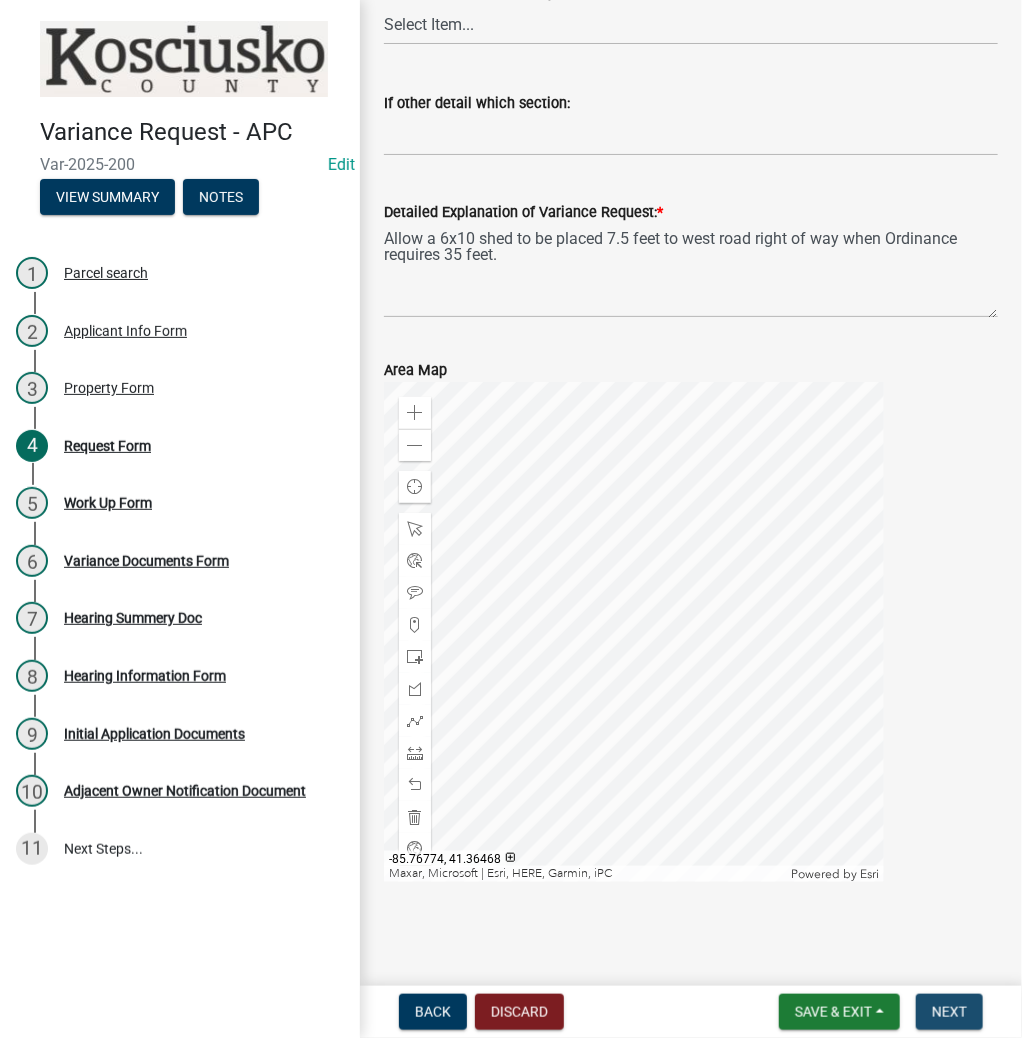 scroll, scrollTop: 0, scrollLeft: 0, axis: both 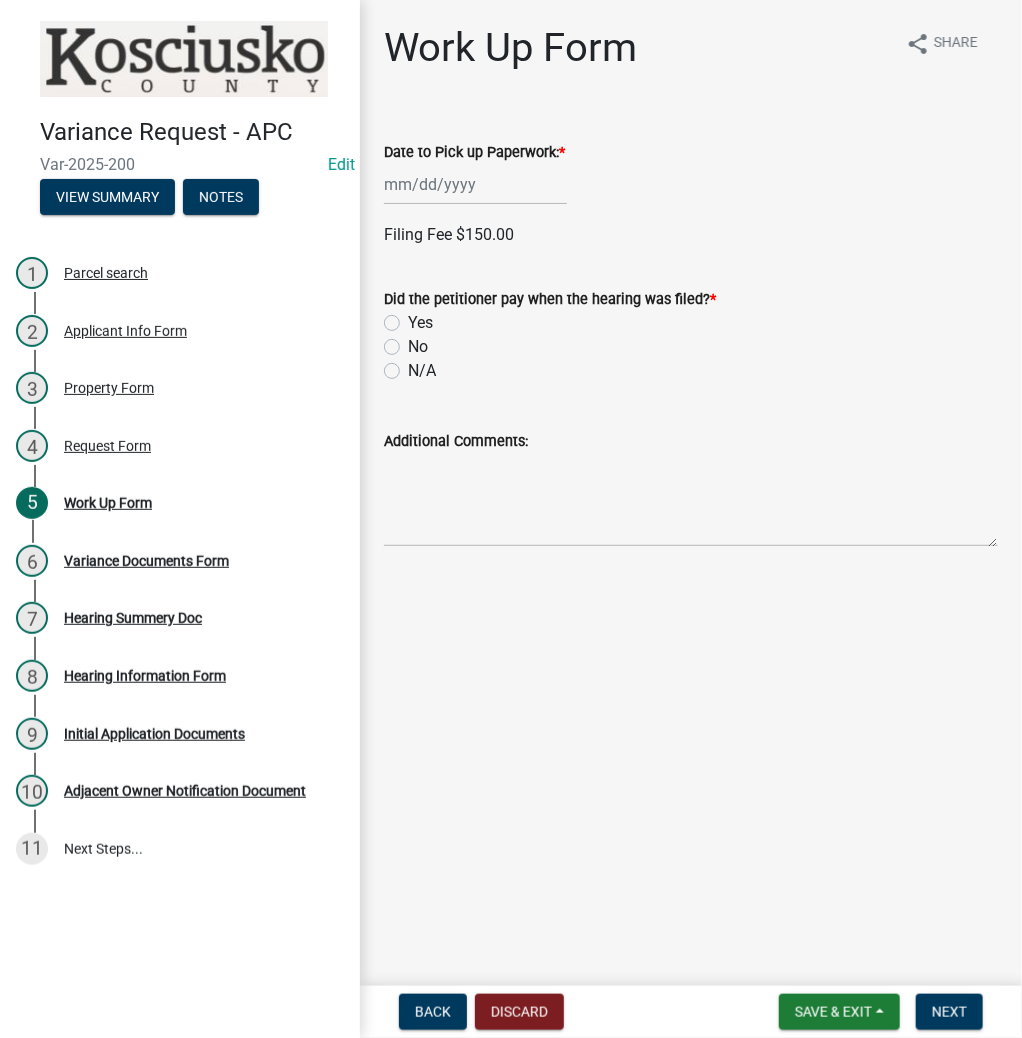 click 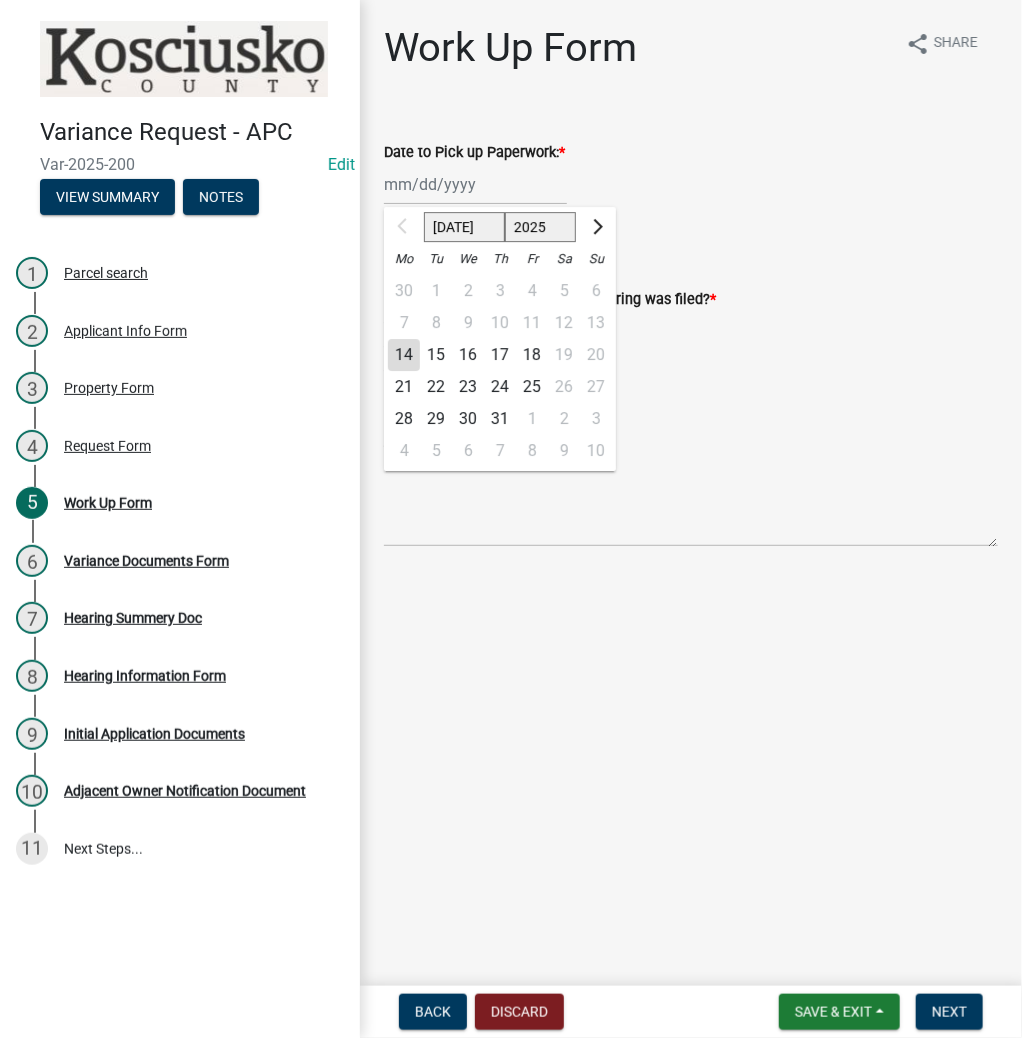 click on "21" 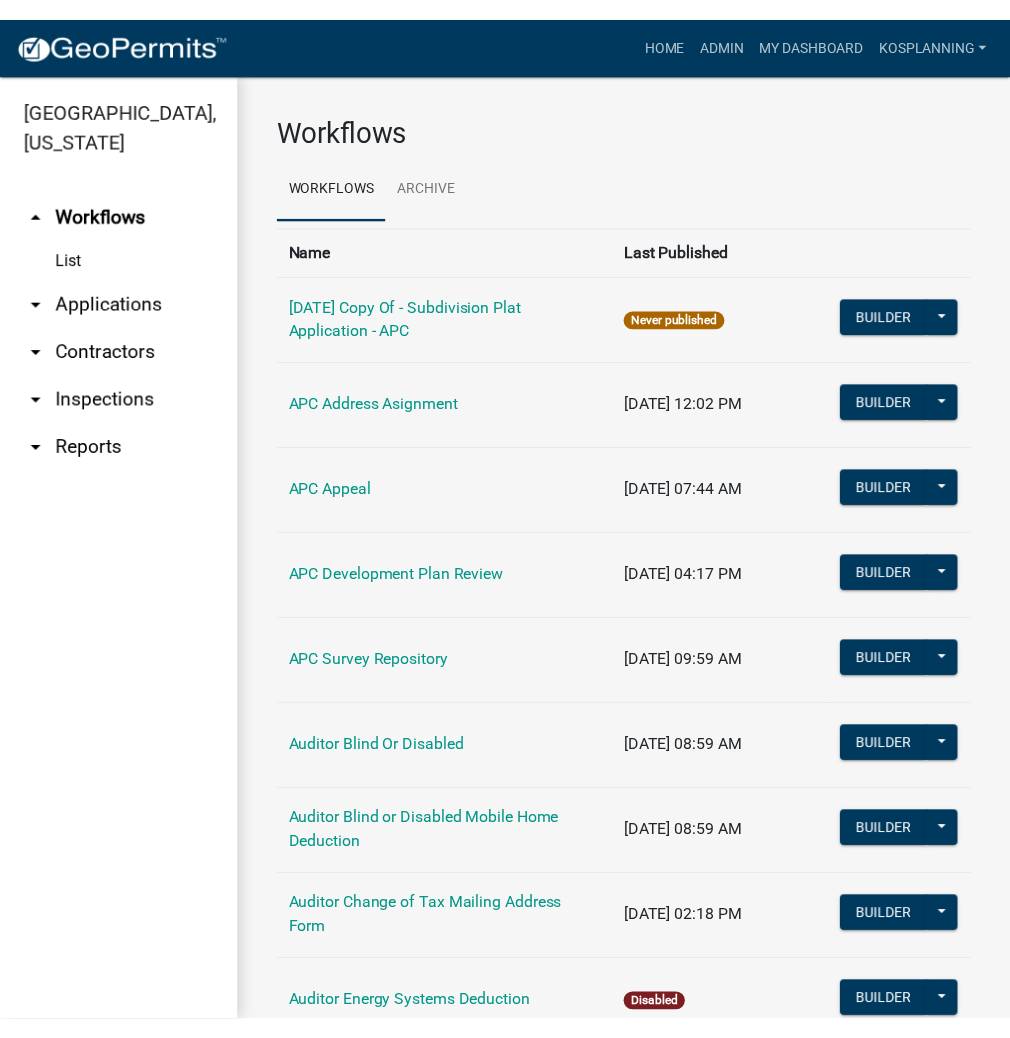 scroll, scrollTop: 0, scrollLeft: 0, axis: both 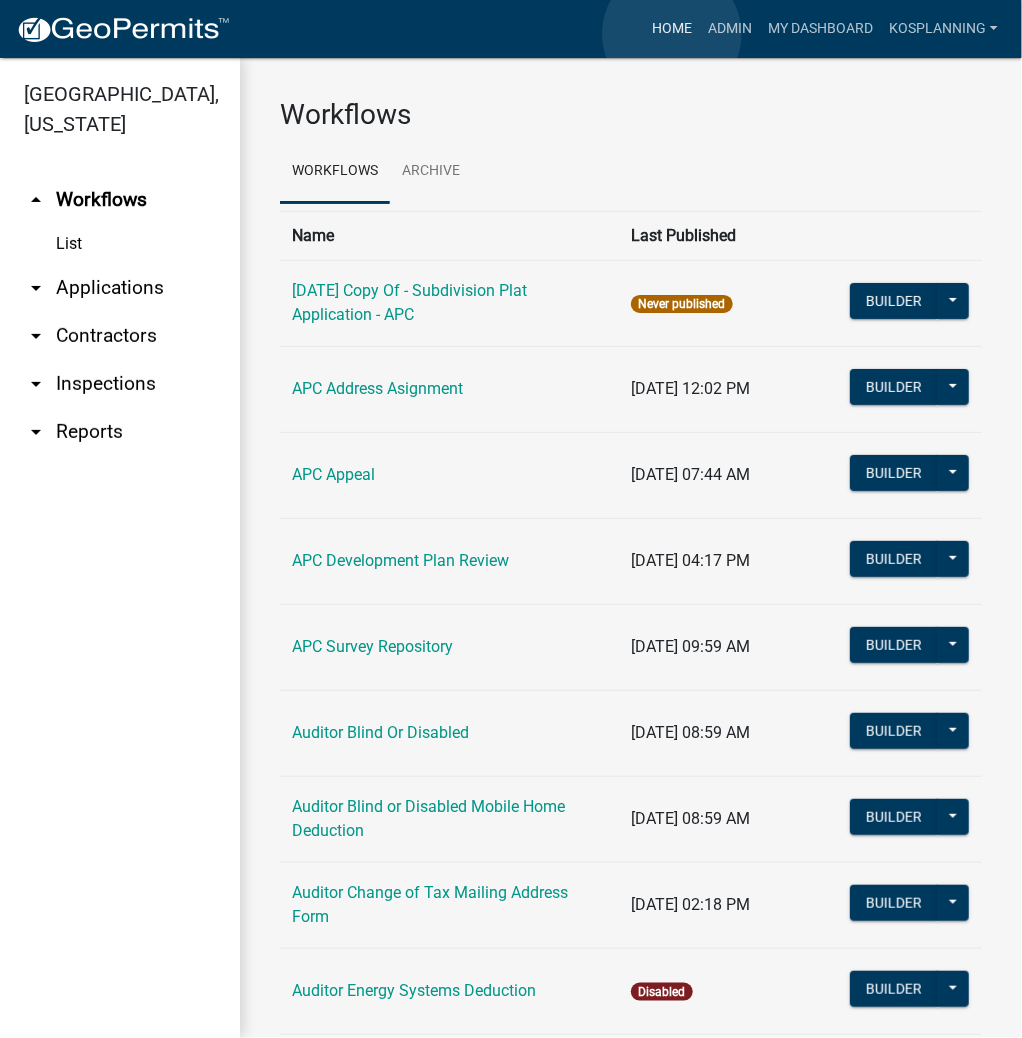 click on "Home" at bounding box center (672, 29) 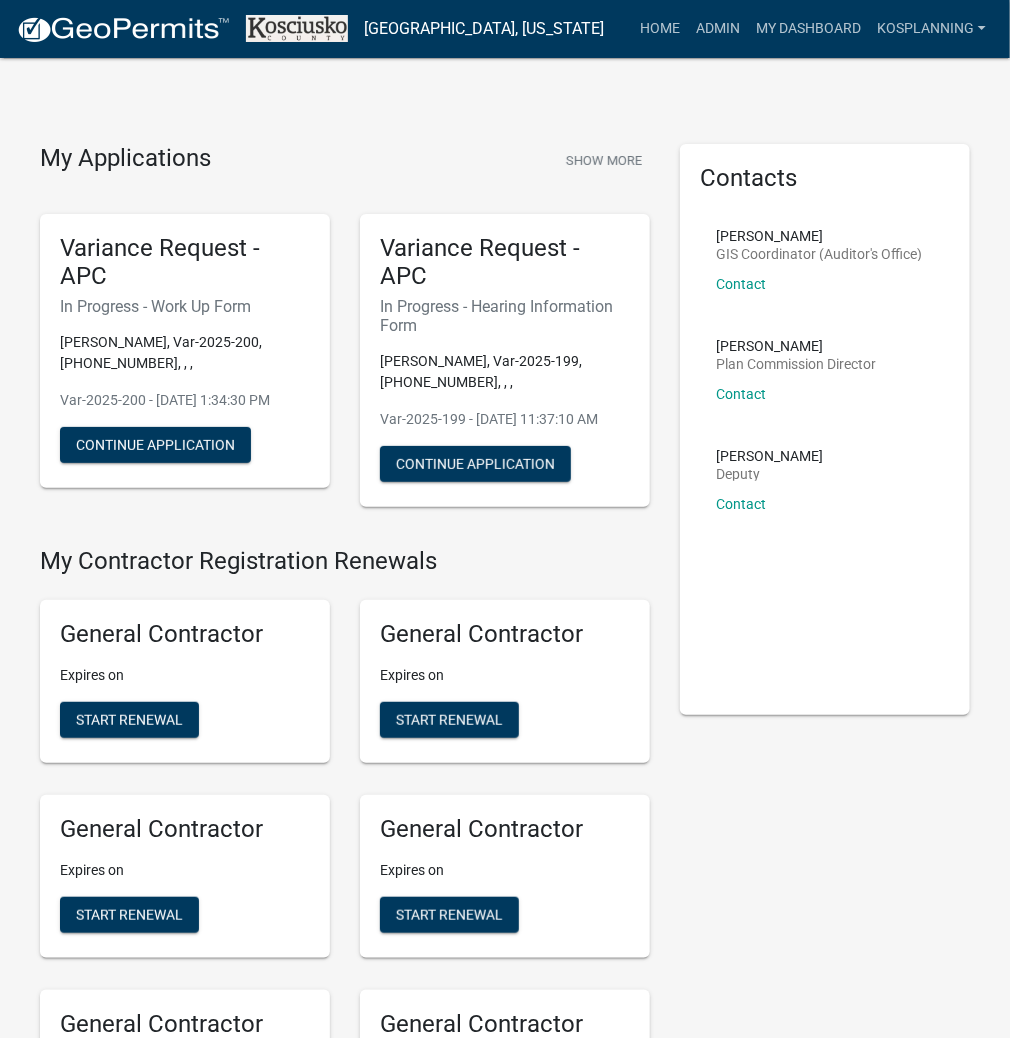scroll, scrollTop: 5198, scrollLeft: 0, axis: vertical 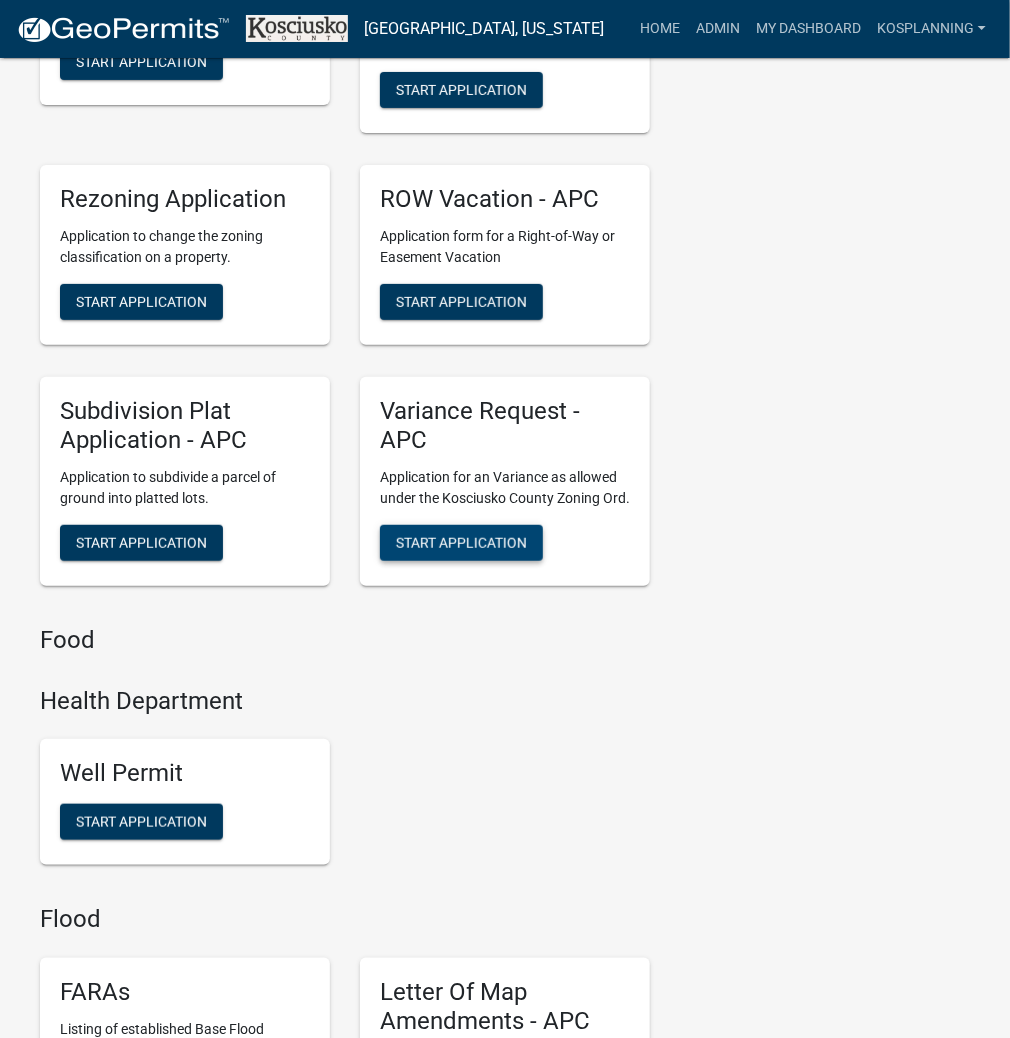 click on "Start Application" at bounding box center [461, 542] 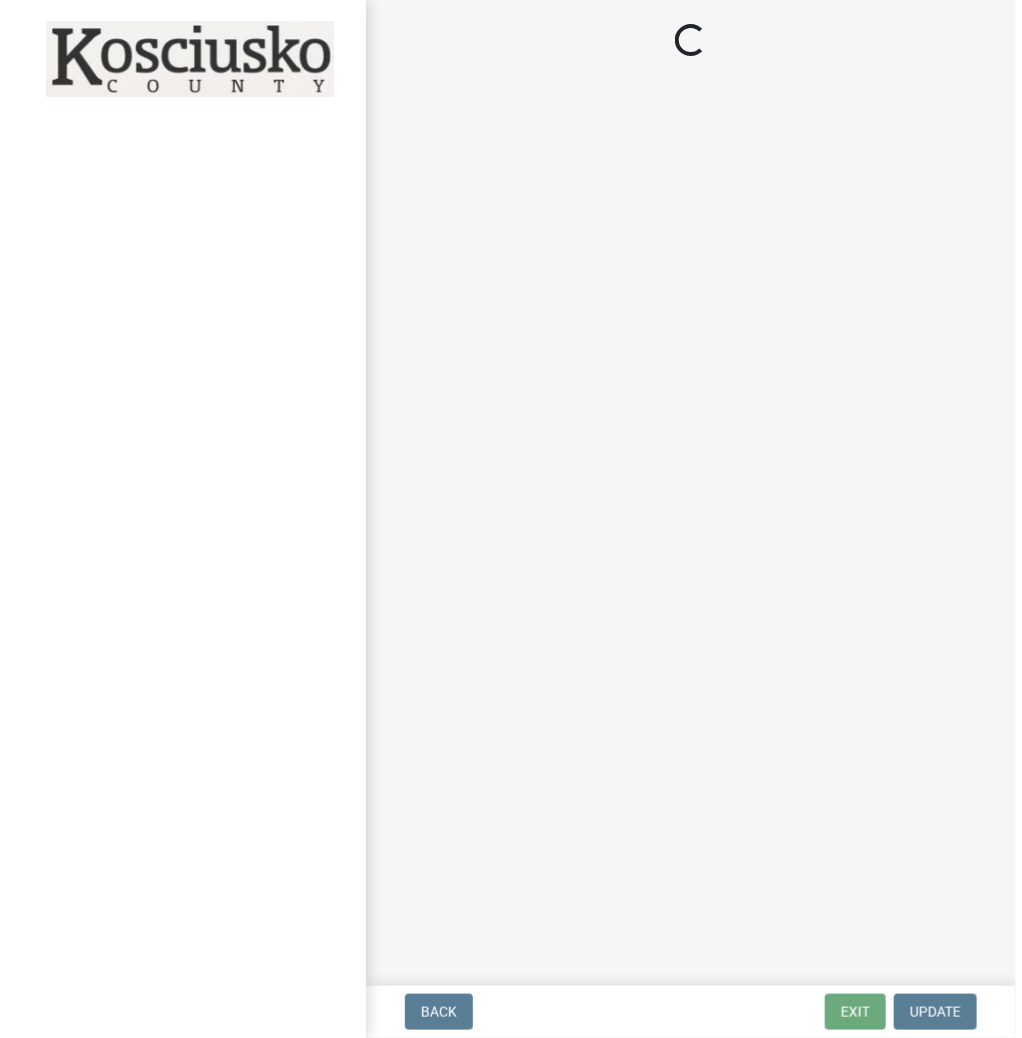 scroll, scrollTop: 0, scrollLeft: 0, axis: both 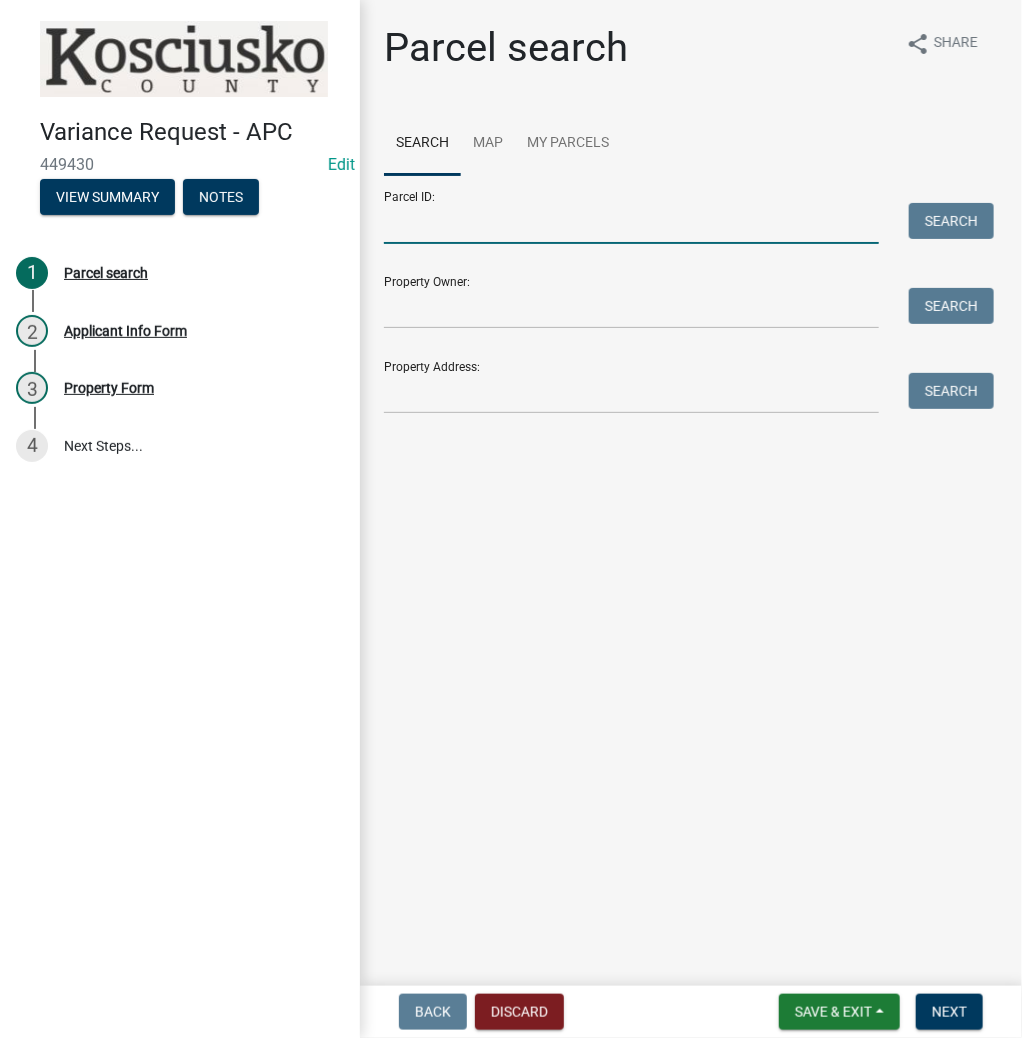 click on "Parcel ID:" at bounding box center (631, 223) 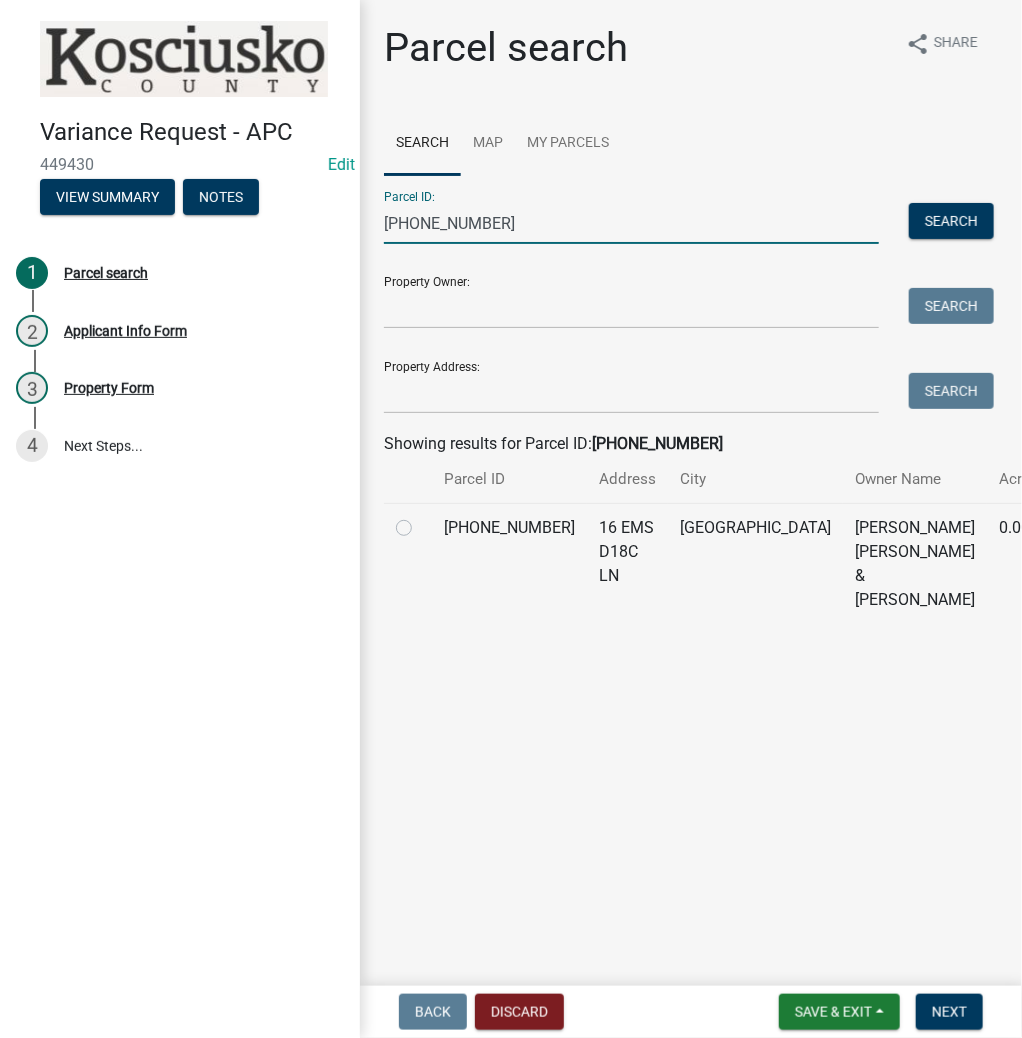 type on "[PHONE_NUMBER]" 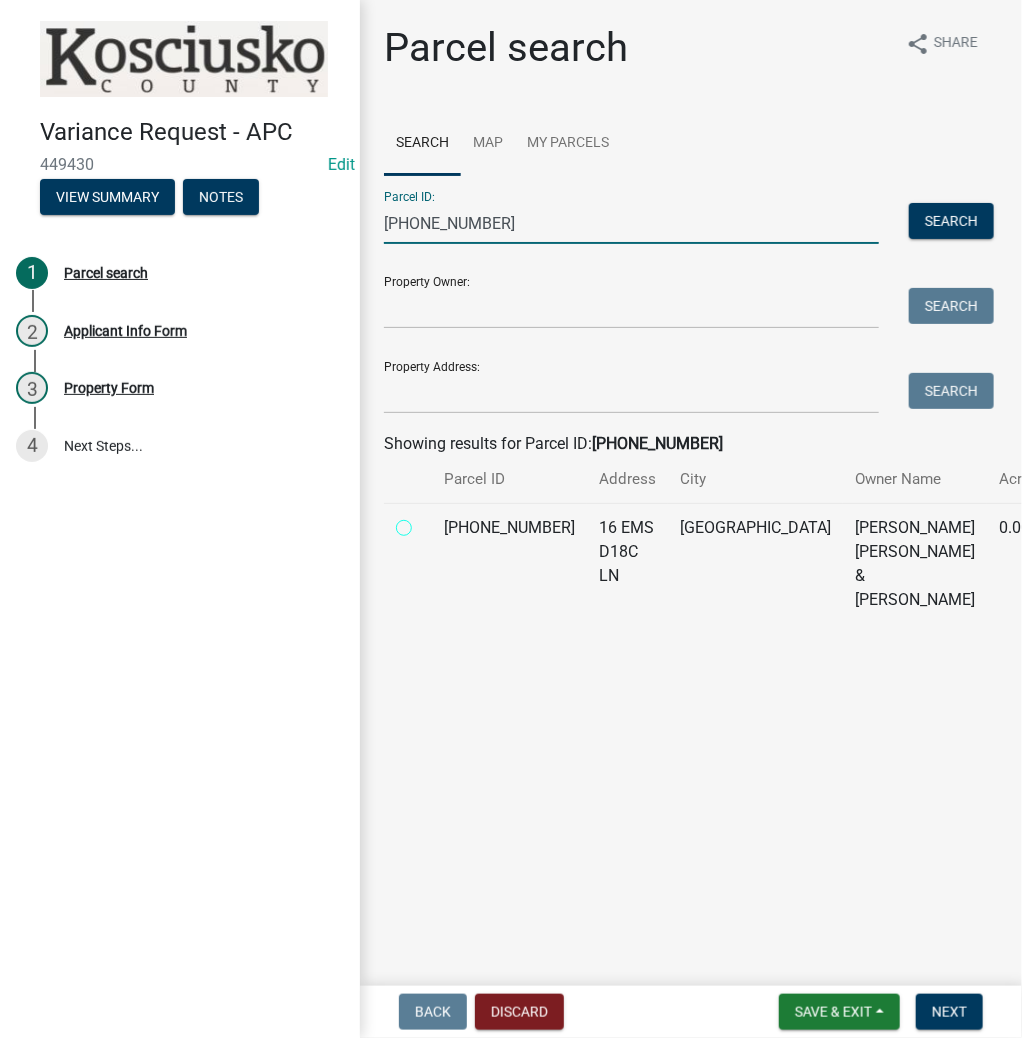 radio on "true" 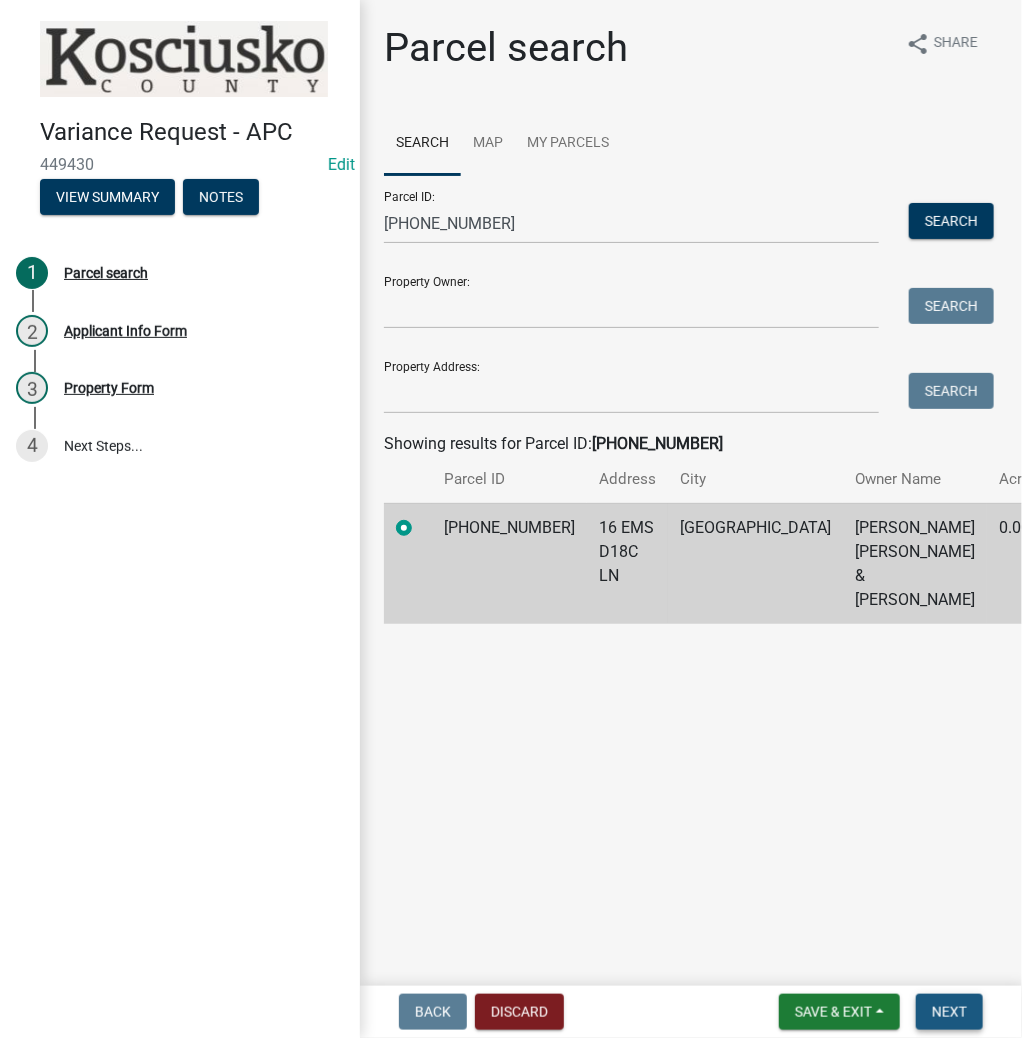 click on "Next" at bounding box center [949, 1012] 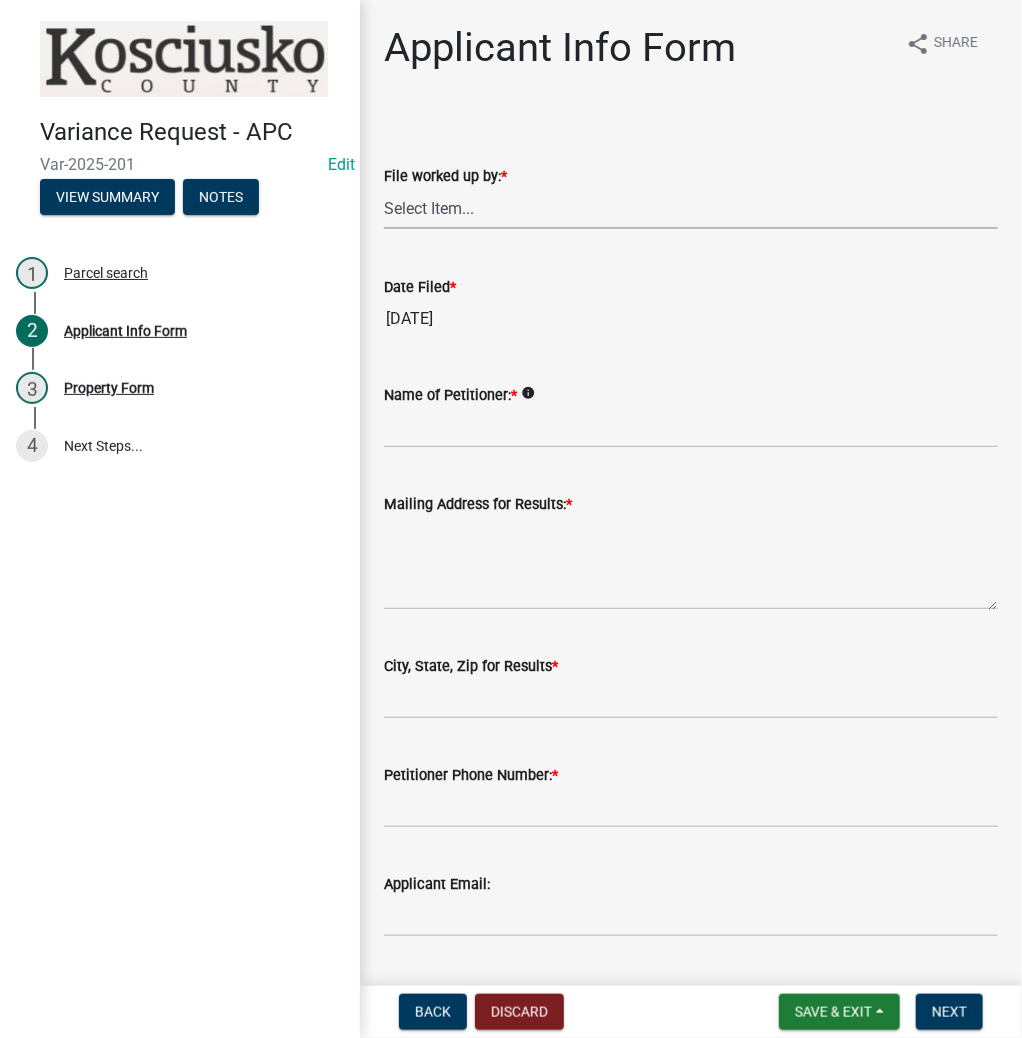 click on "Select Item...   MMS   LT   AT   CS   AH   Vacant" at bounding box center [691, 208] 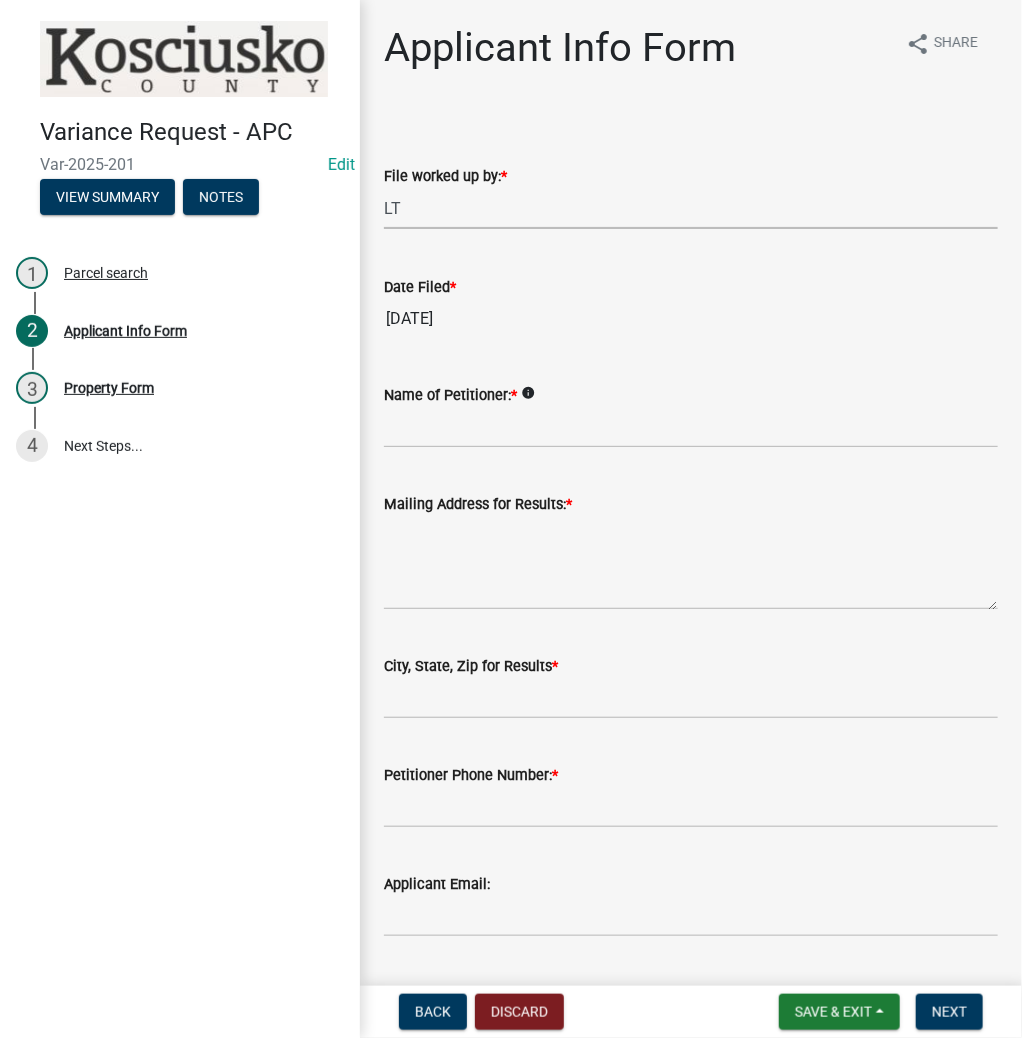 click on "Select Item...   MMS   LT   AT   CS   AH   Vacant" at bounding box center [691, 208] 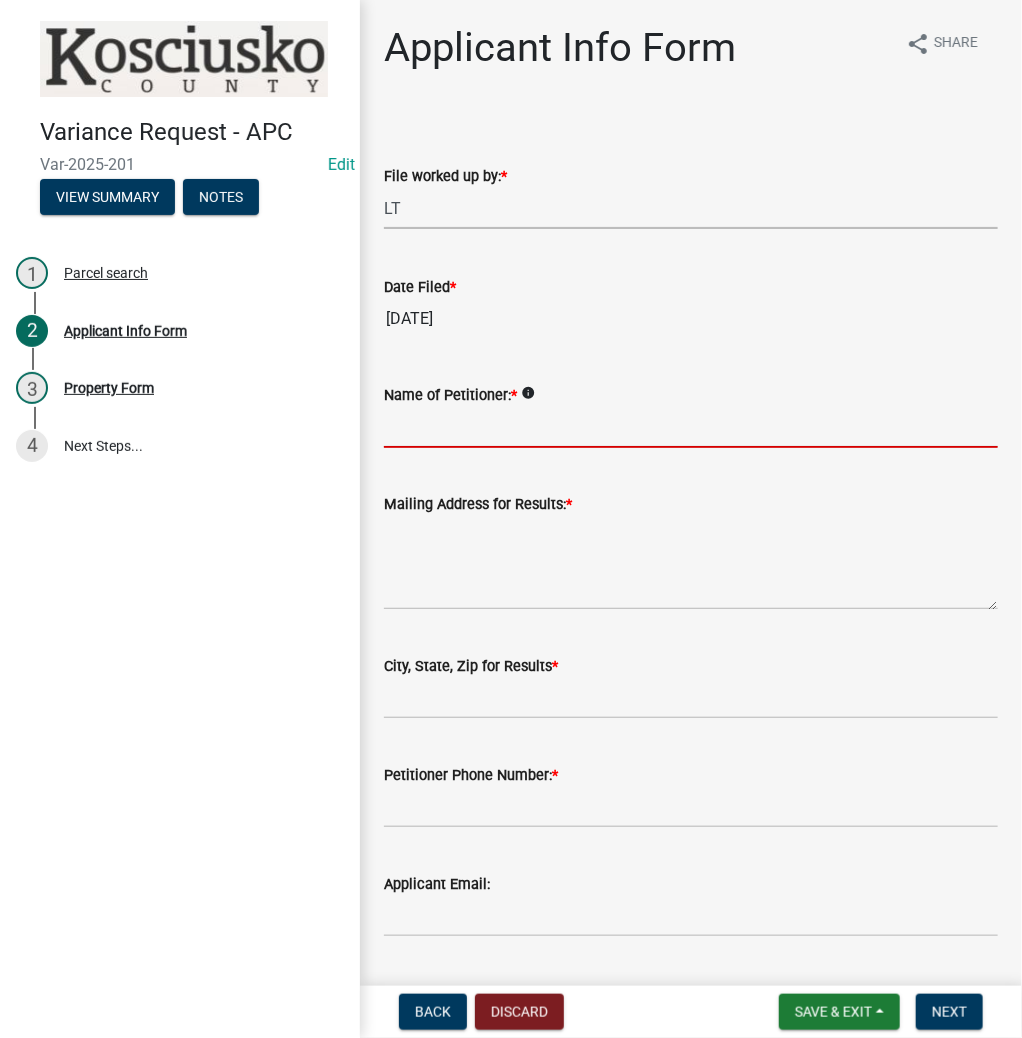 click on "Name of Petitioner:  *" at bounding box center (691, 427) 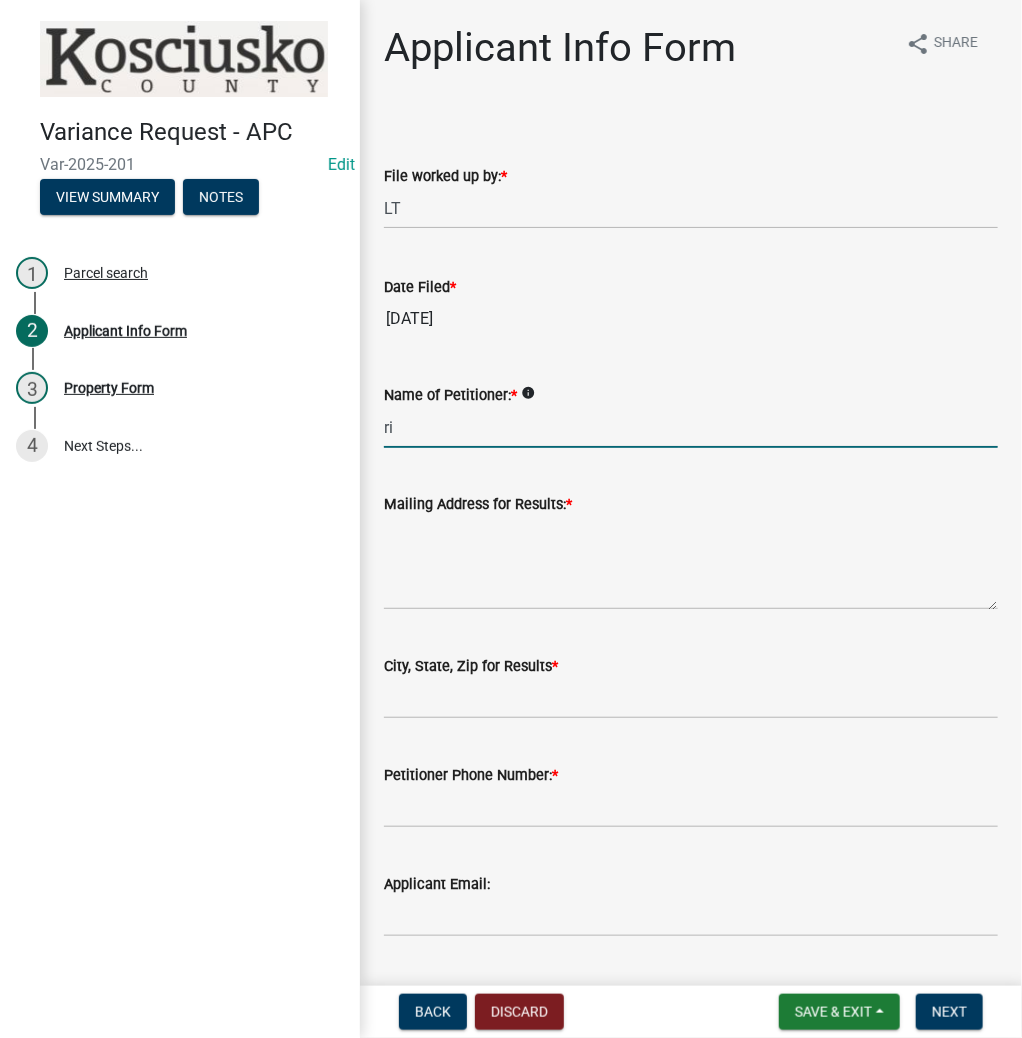 type on "r" 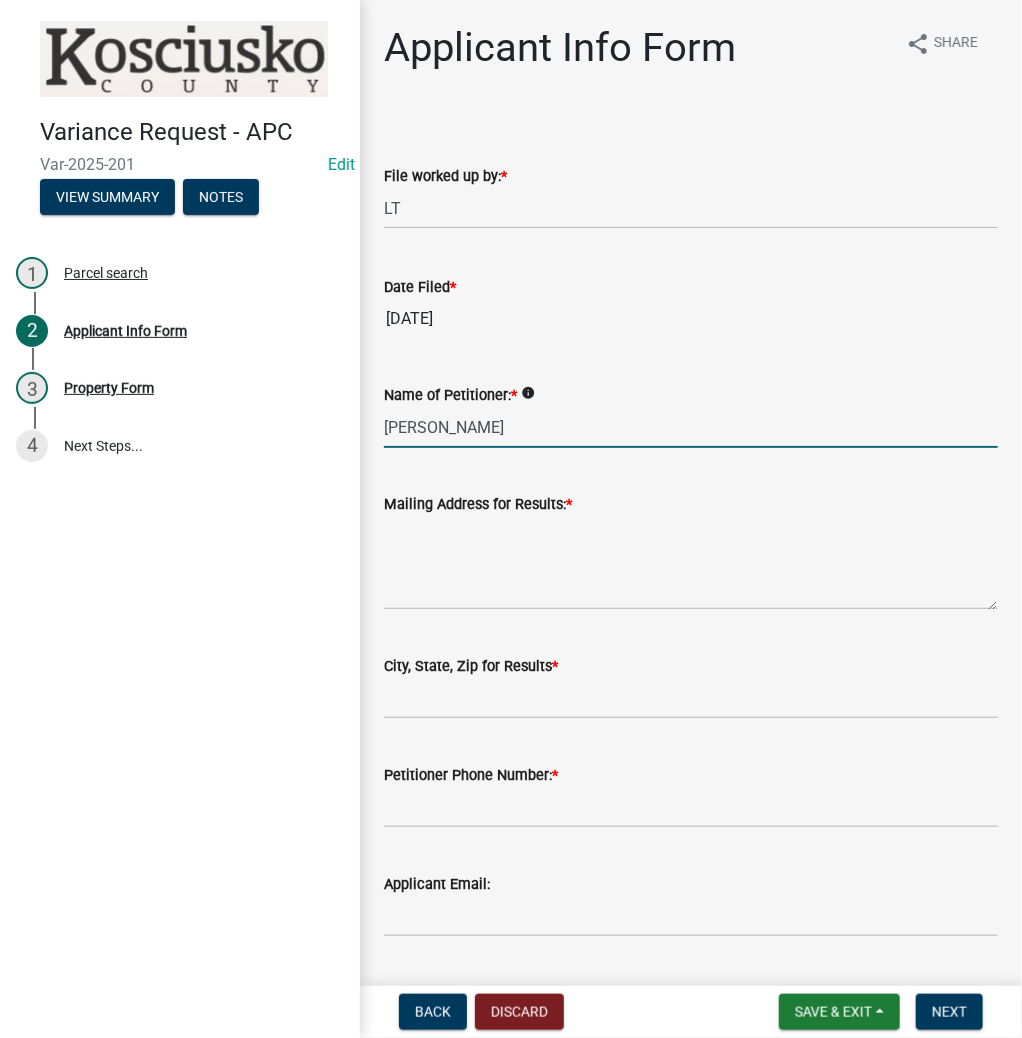 type on "[PERSON_NAME]" 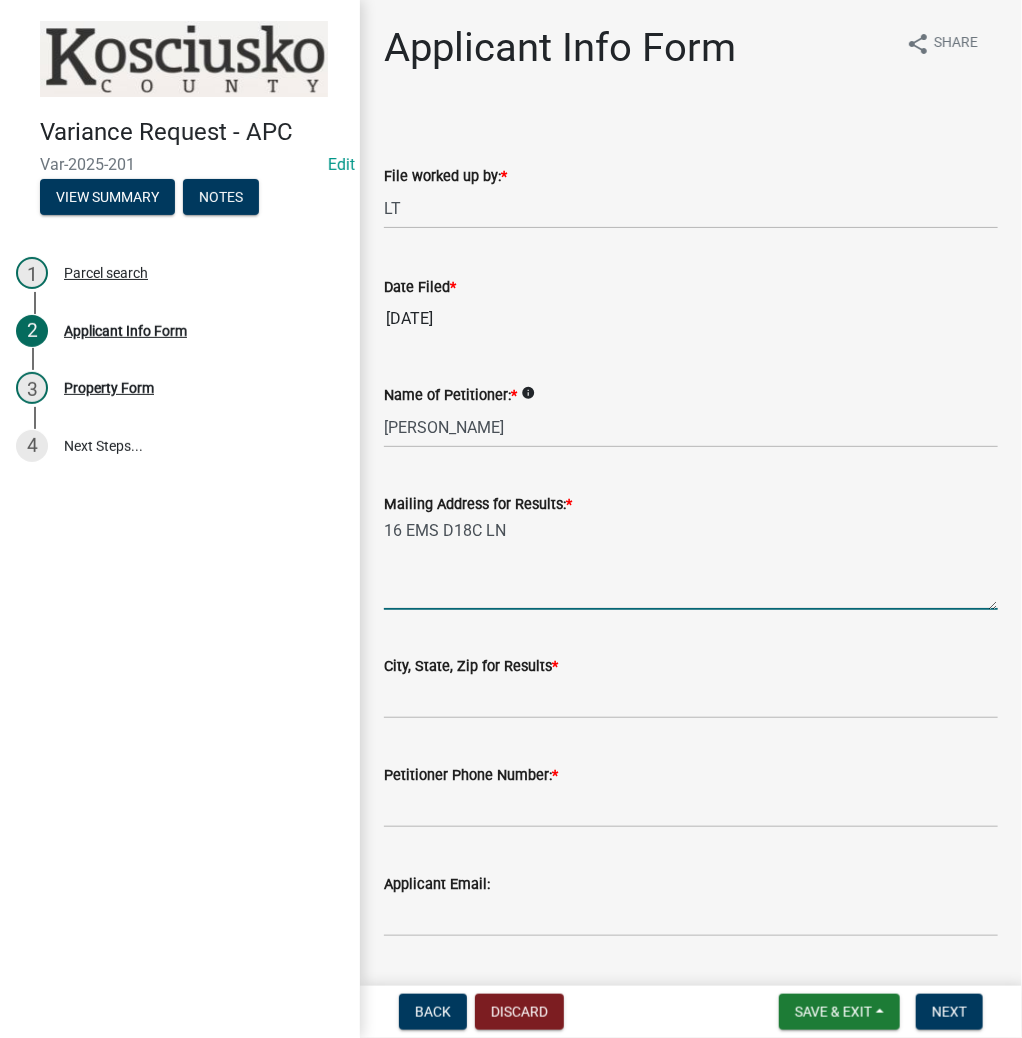 type on "16 EMS D18C LN" 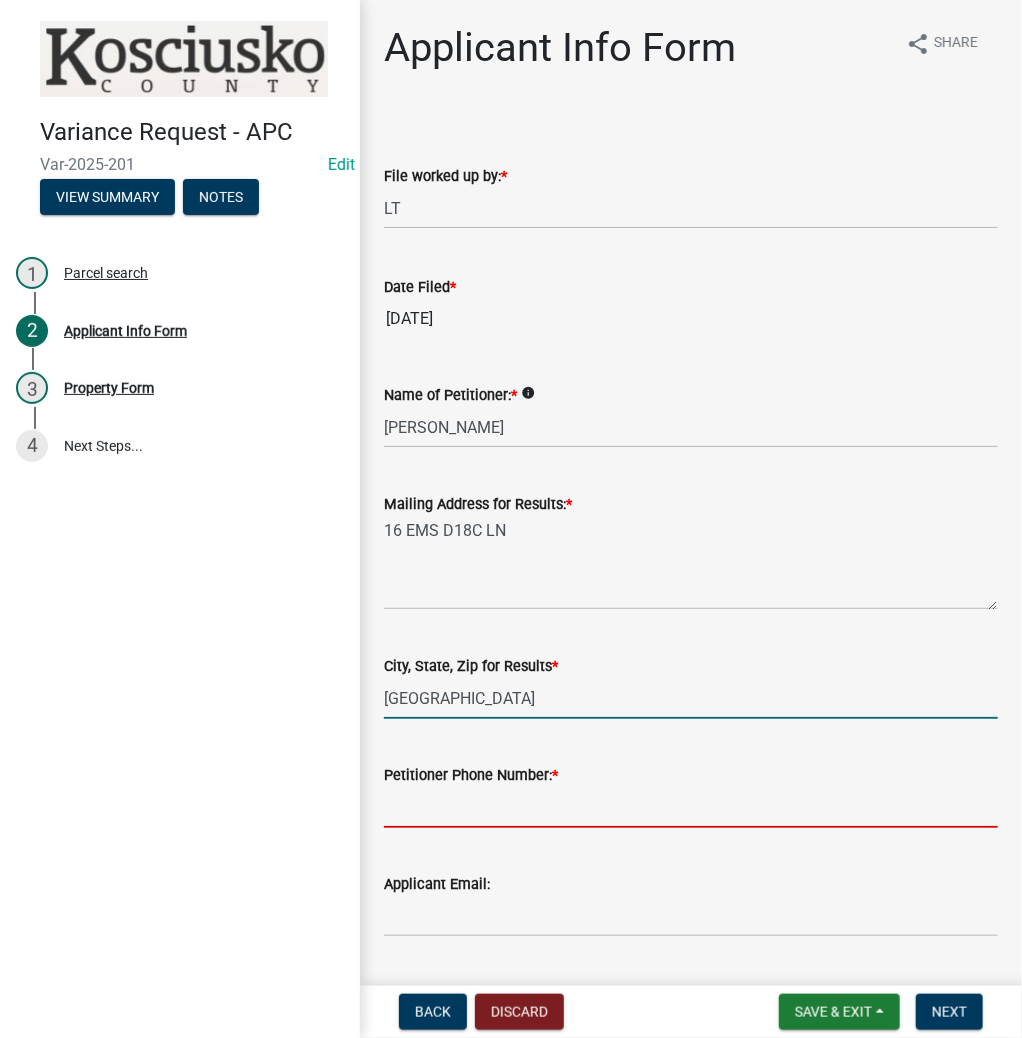 drag, startPoint x: 582, startPoint y: 692, endPoint x: 571, endPoint y: 688, distance: 11.7046995 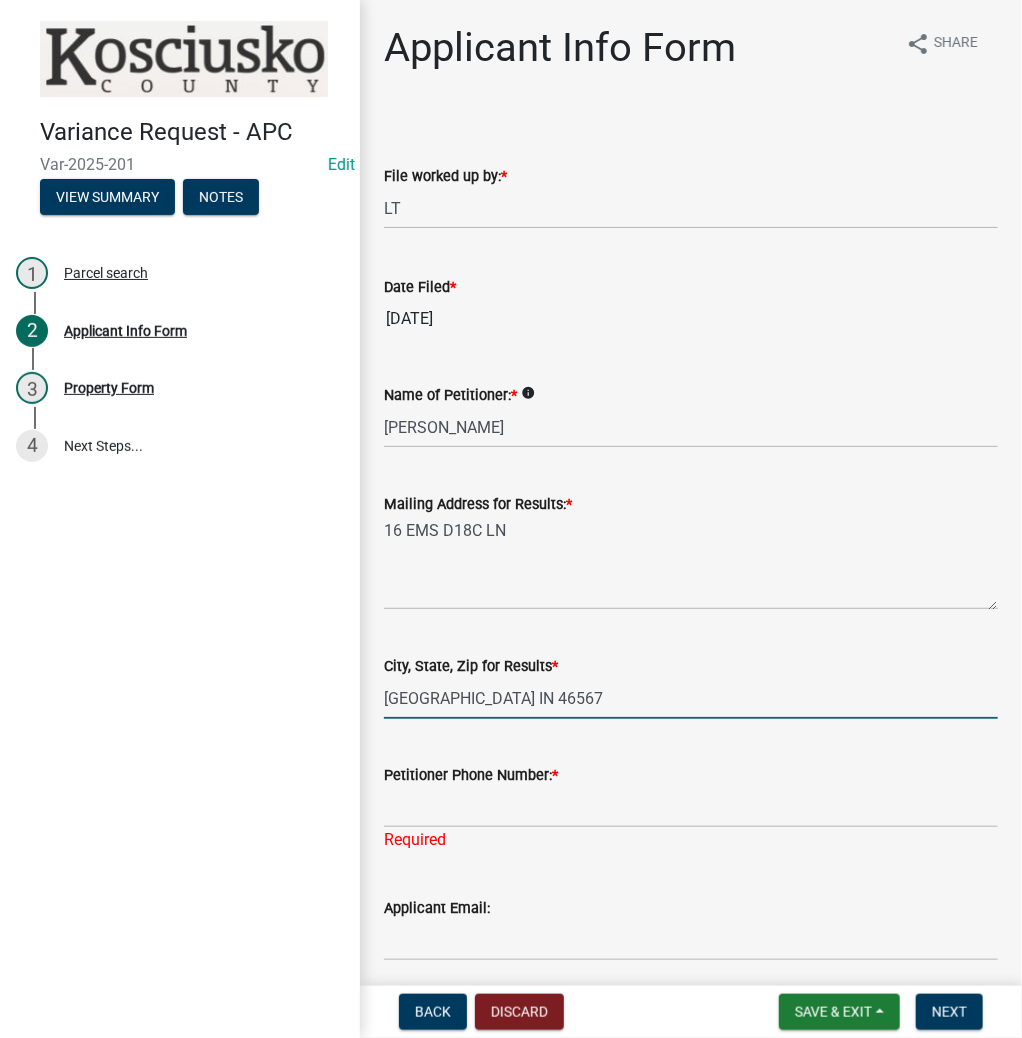 type on "[GEOGRAPHIC_DATA] IN 46567" 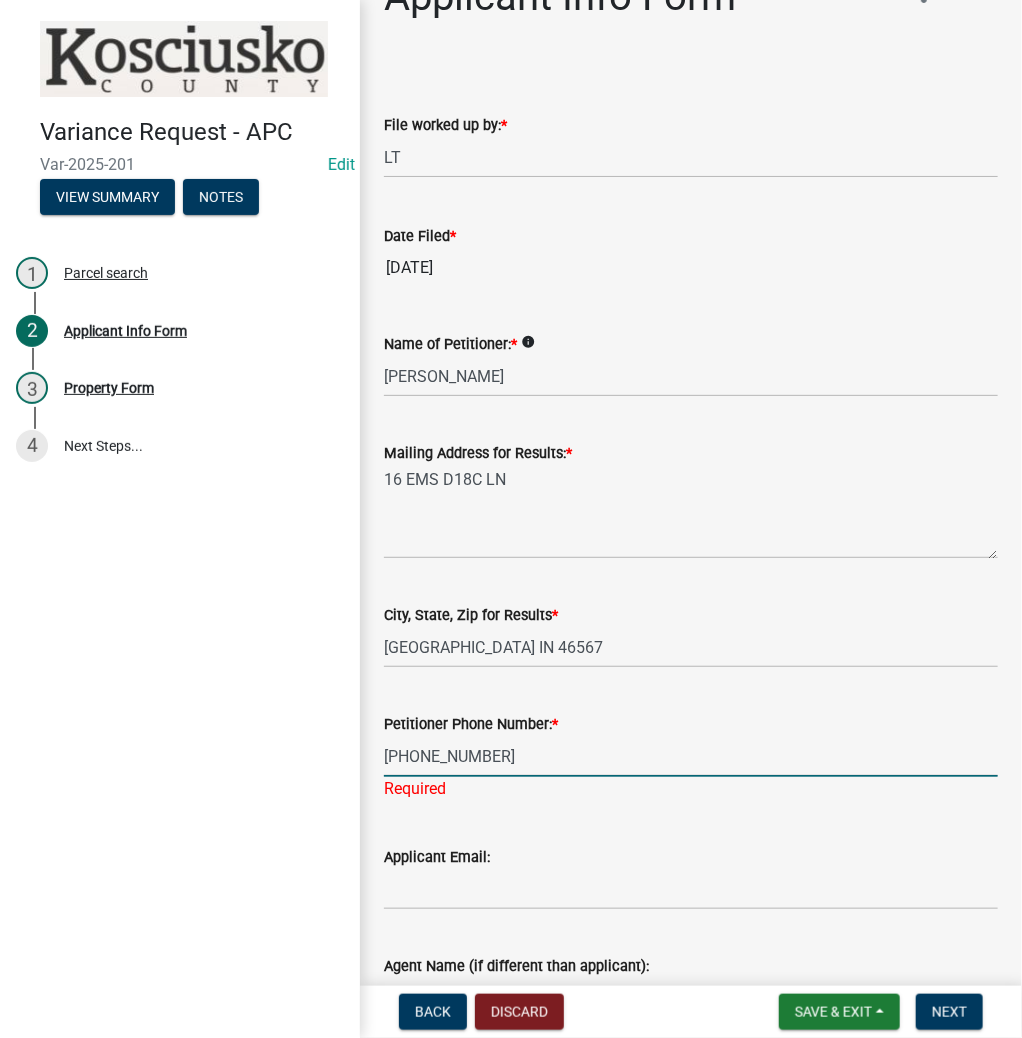scroll, scrollTop: 404, scrollLeft: 0, axis: vertical 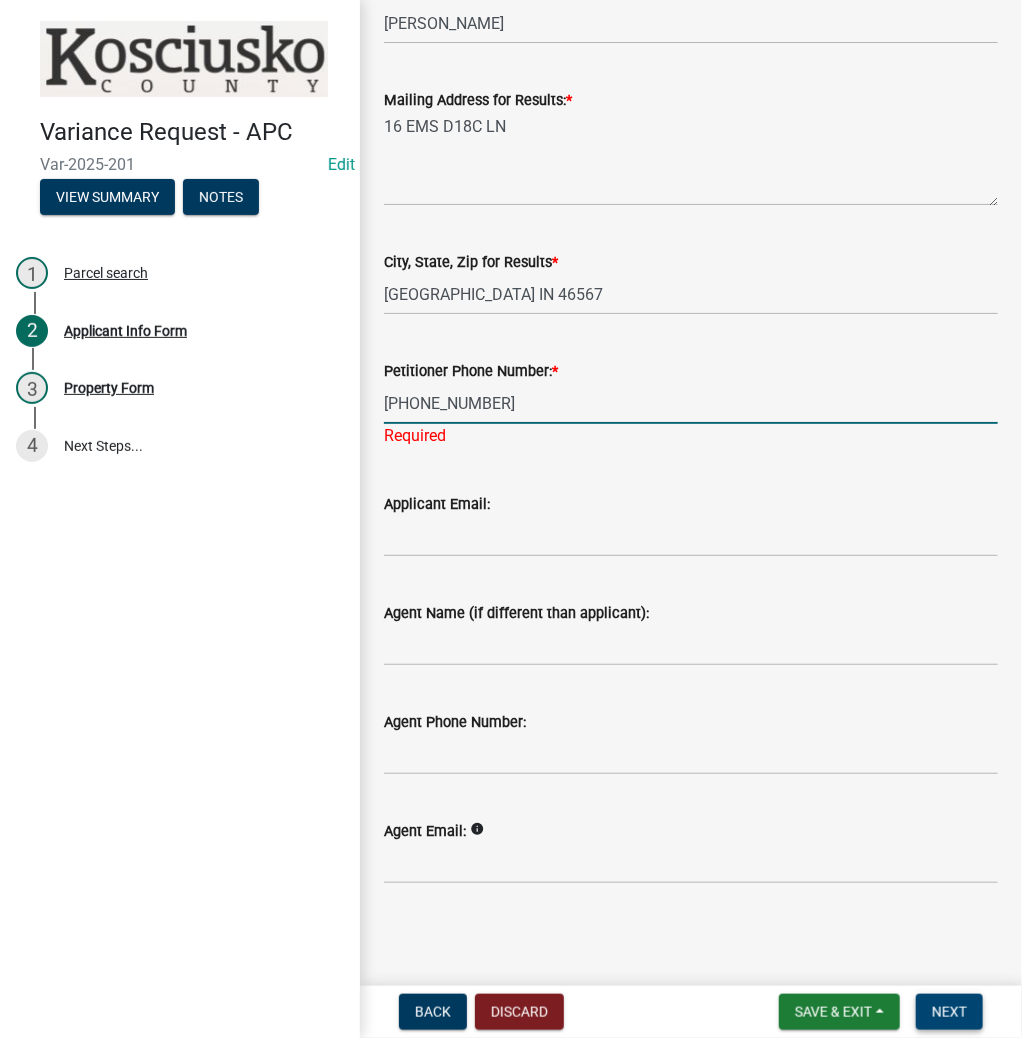 type on "[PHONE_NUMBER]" 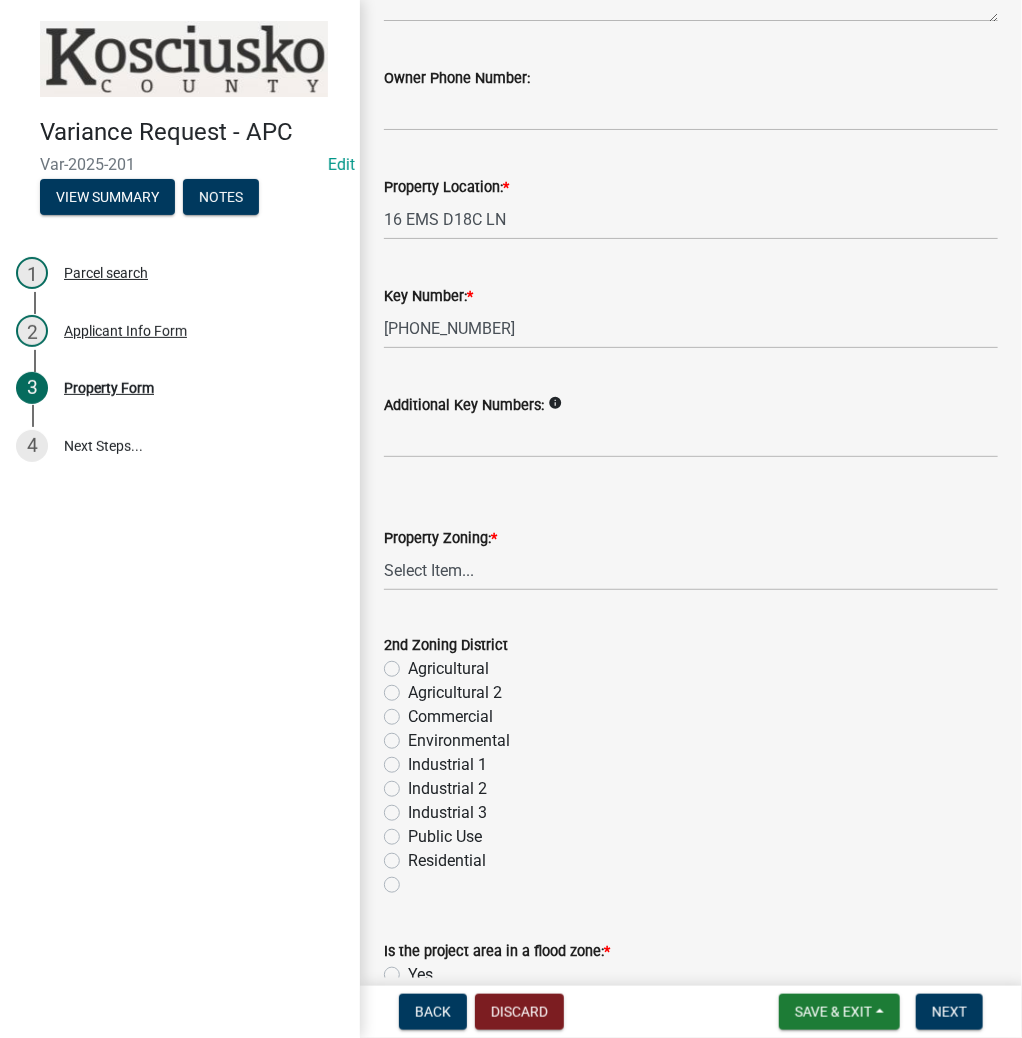 scroll, scrollTop: 480, scrollLeft: 0, axis: vertical 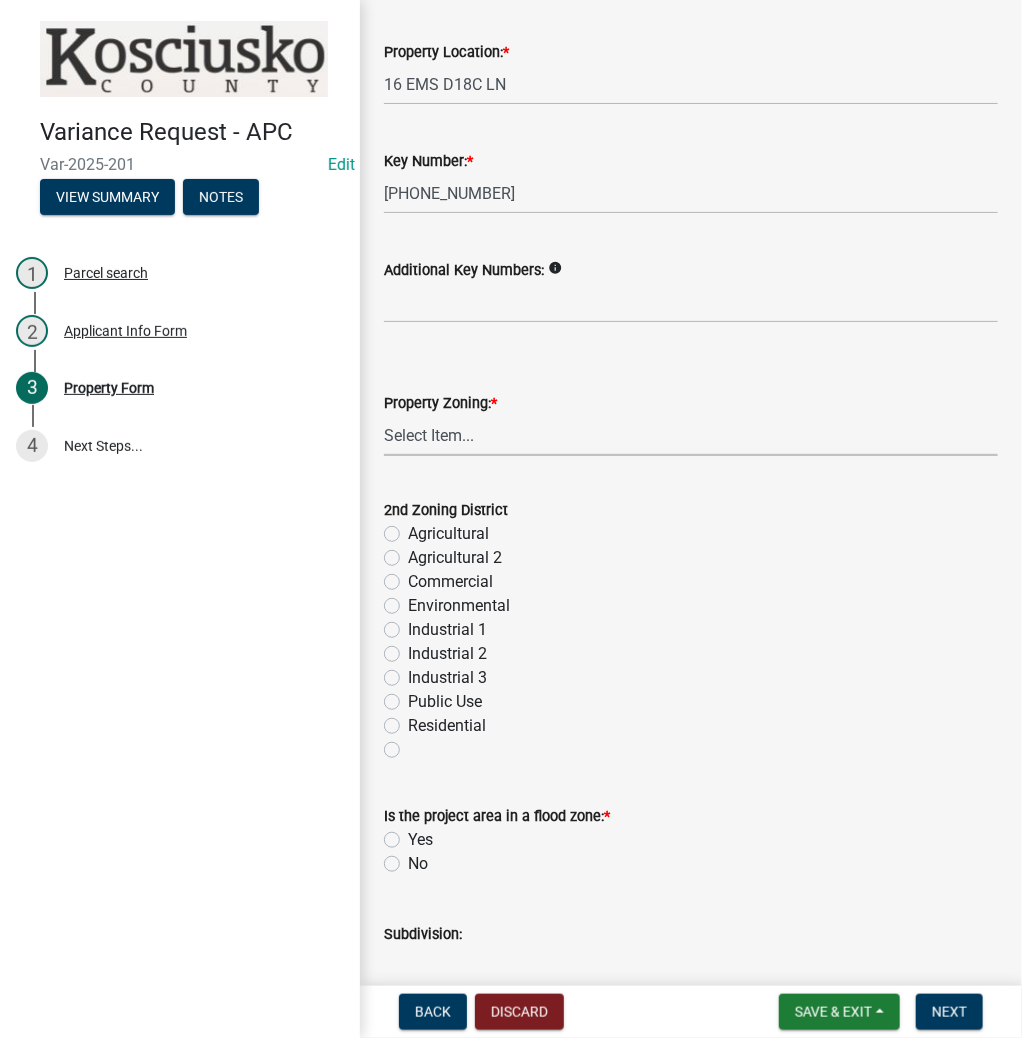 click on "Select Item...   Agricultural   Agricultural 2   Commercial   Environmental   Industrial 1   Industrial 2   Industrial 3   Public Use   Residential" at bounding box center [691, 435] 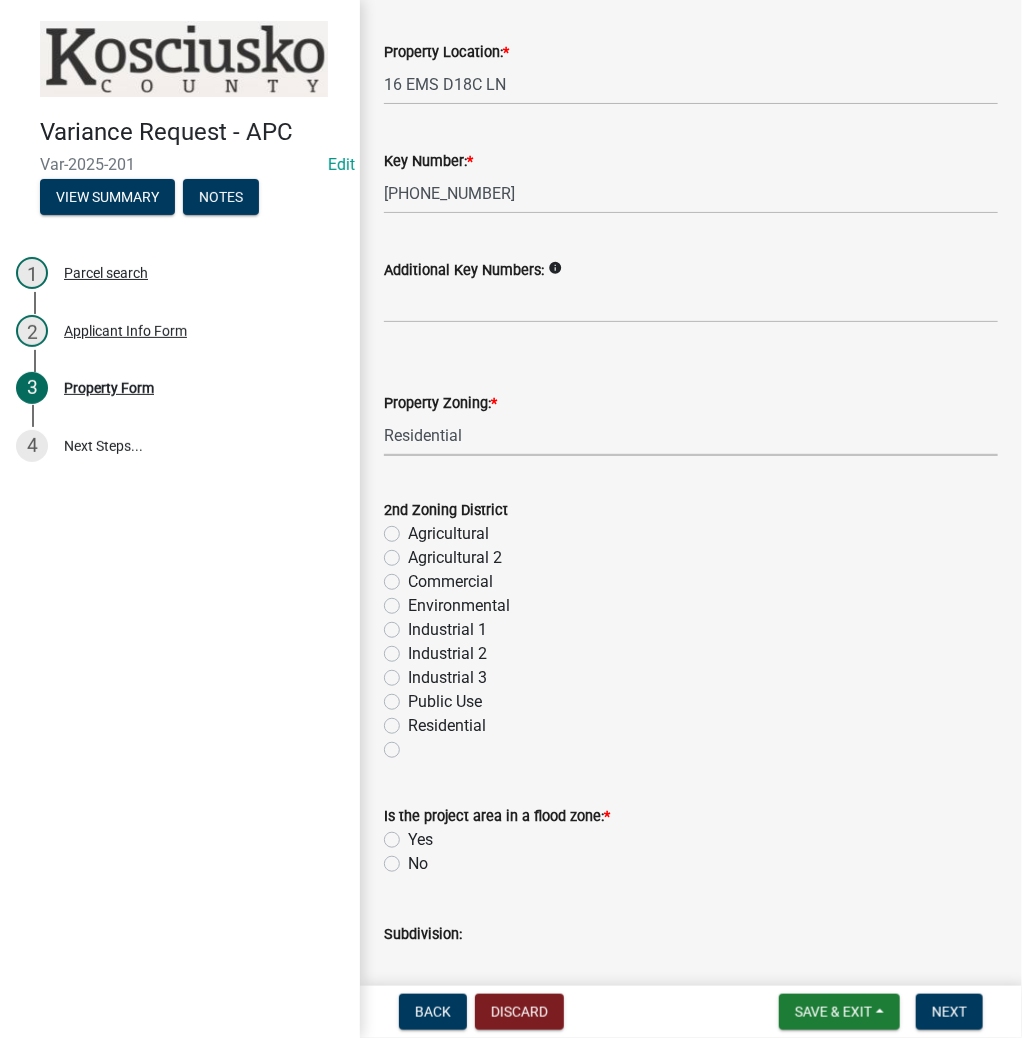 click on "Select Item...   Agricultural   Agricultural 2   Commercial   Environmental   Industrial 1   Industrial 2   Industrial 3   Public Use   Residential" at bounding box center [691, 435] 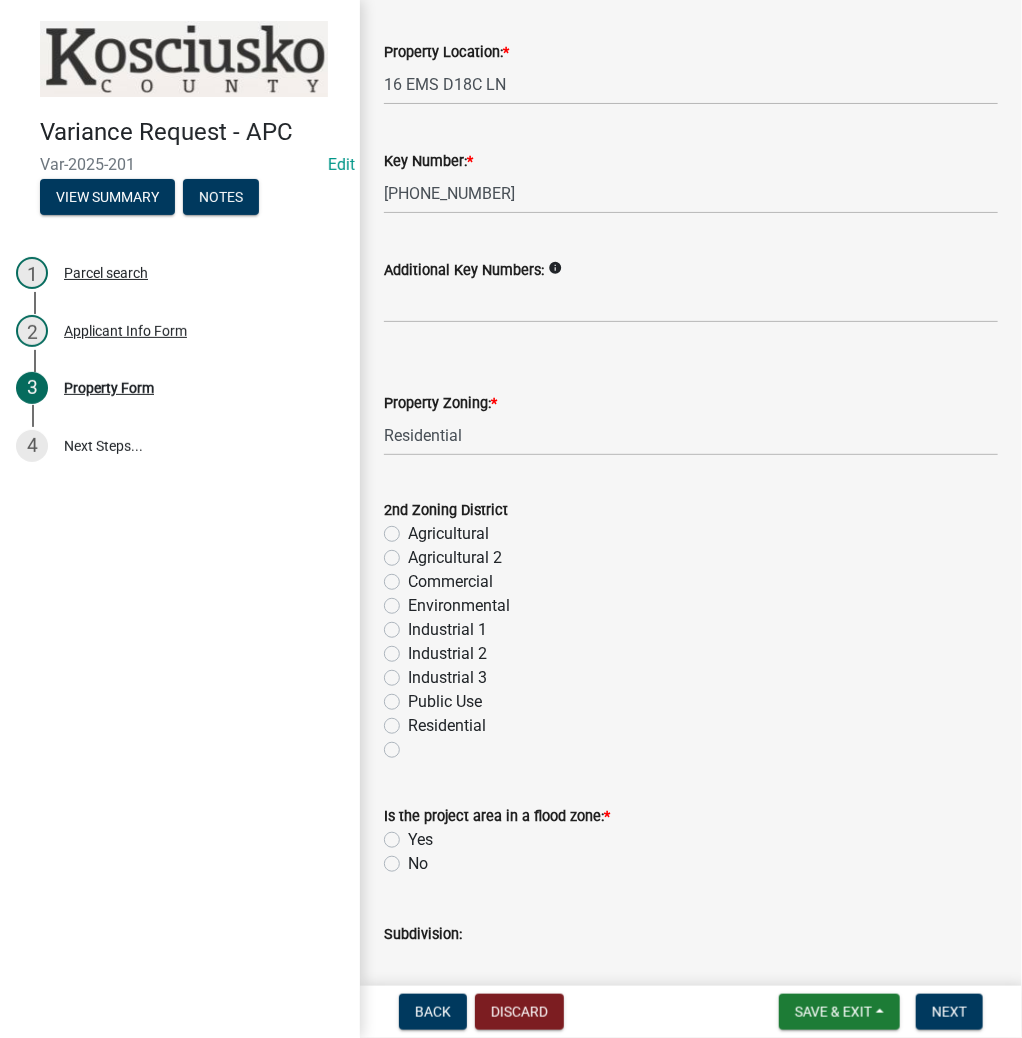click on "No" 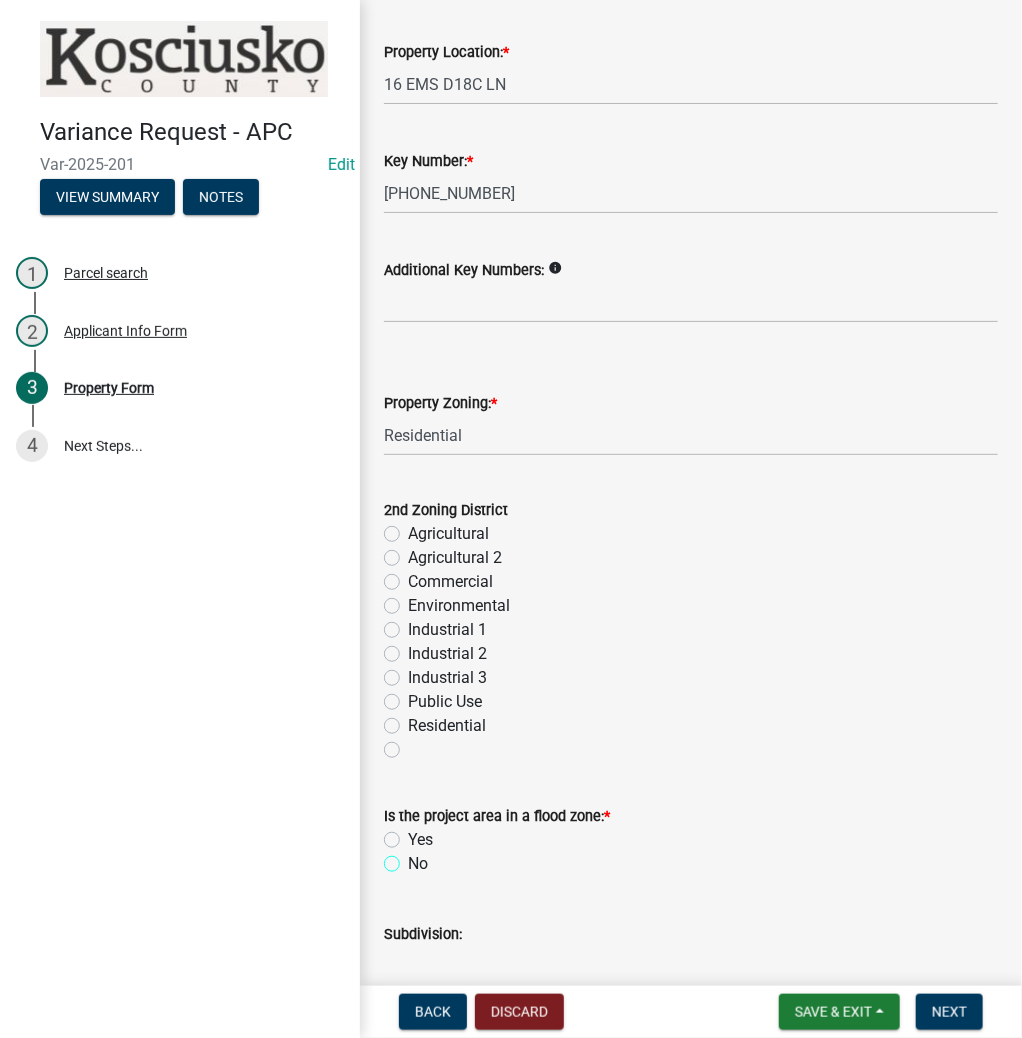 click on "No" at bounding box center [414, 858] 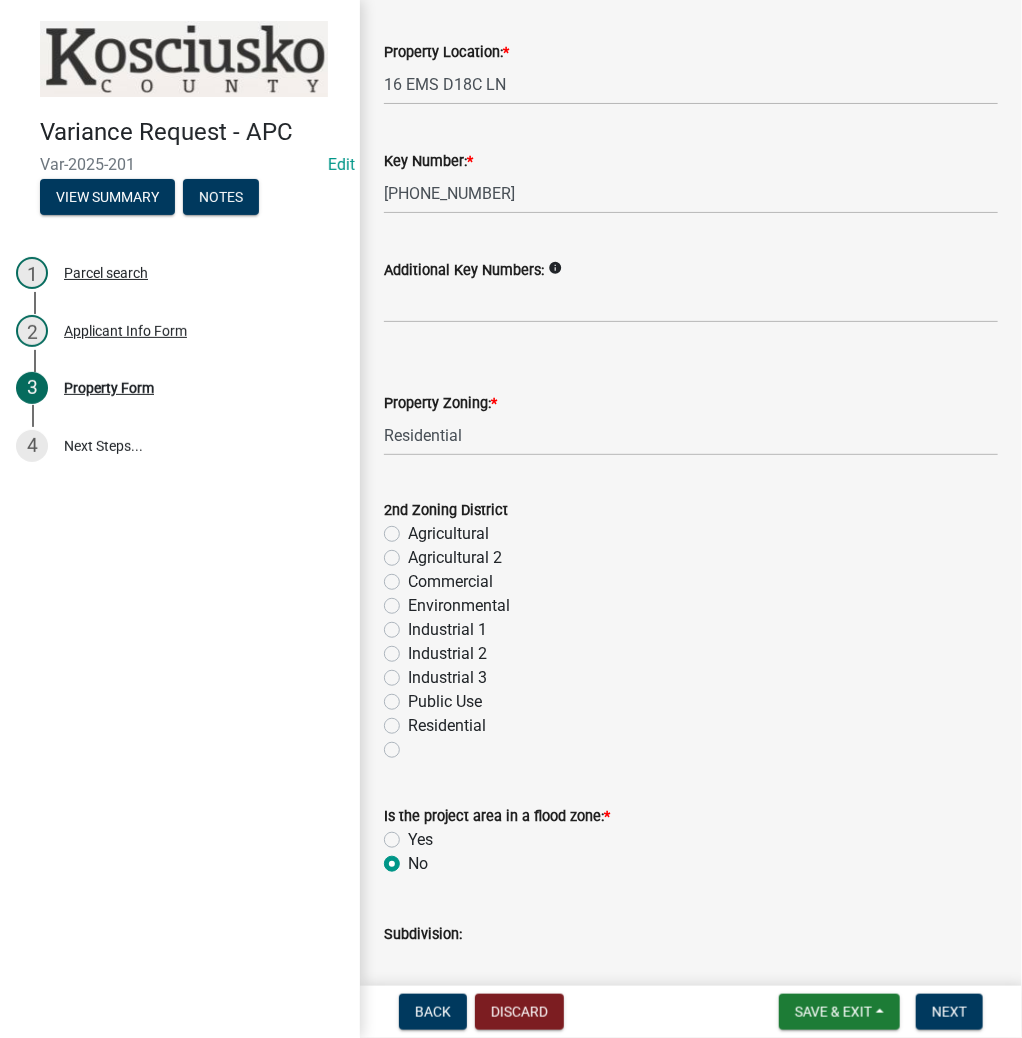 radio on "true" 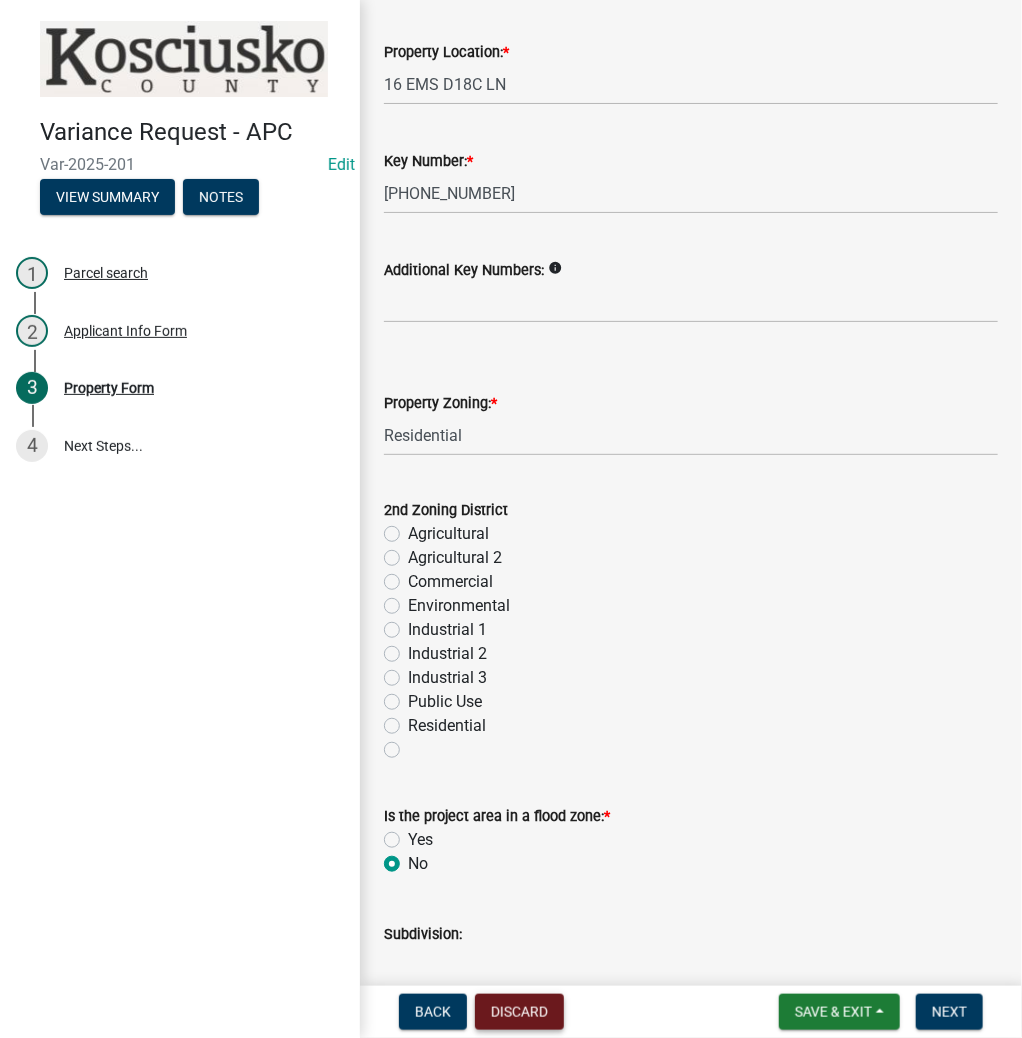 click on "Discard" at bounding box center (519, 1012) 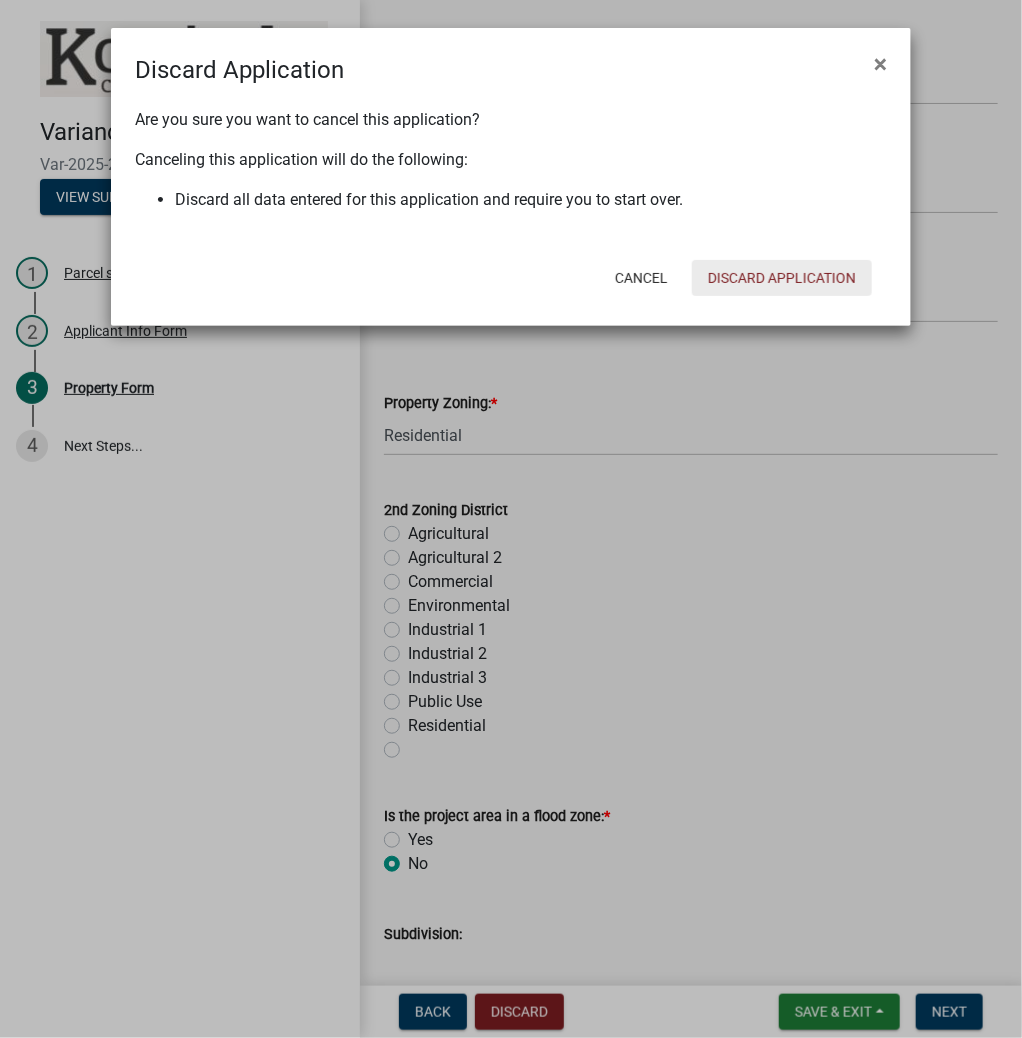 click on "Discard Application" 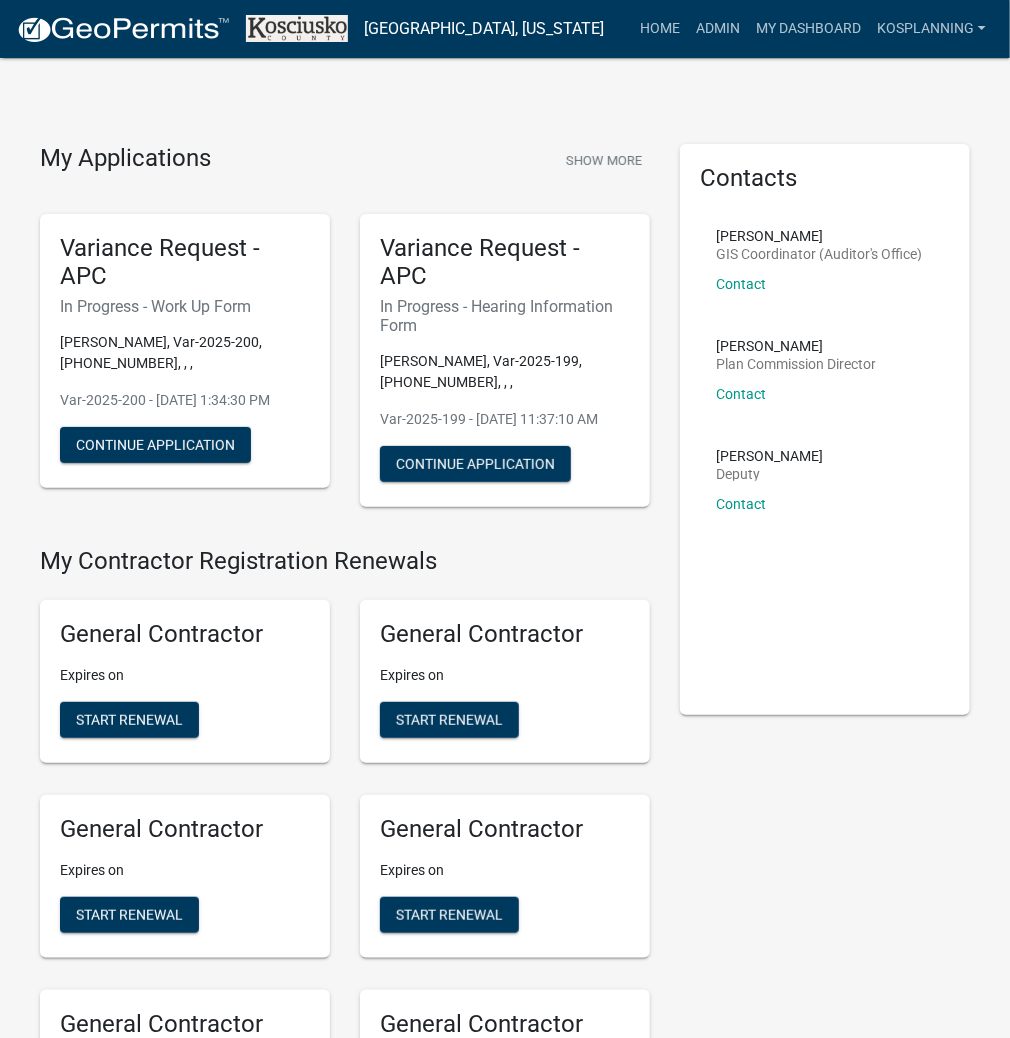 click on "Kosciusko County, Indiana  more_horiz  Home  Admin  My Dashboard   kosplanning  Admin Account Contractor Profile Logout" 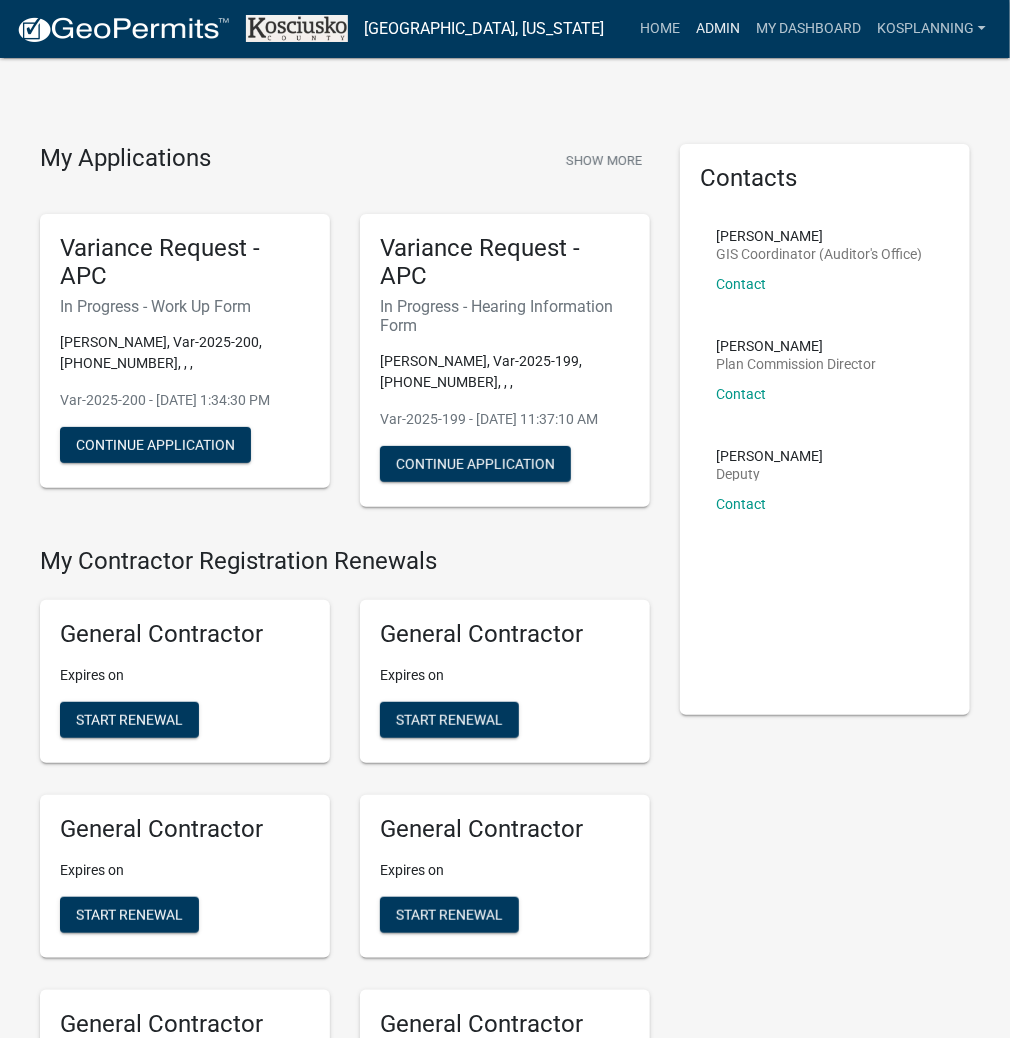 click on "Admin" at bounding box center (718, 29) 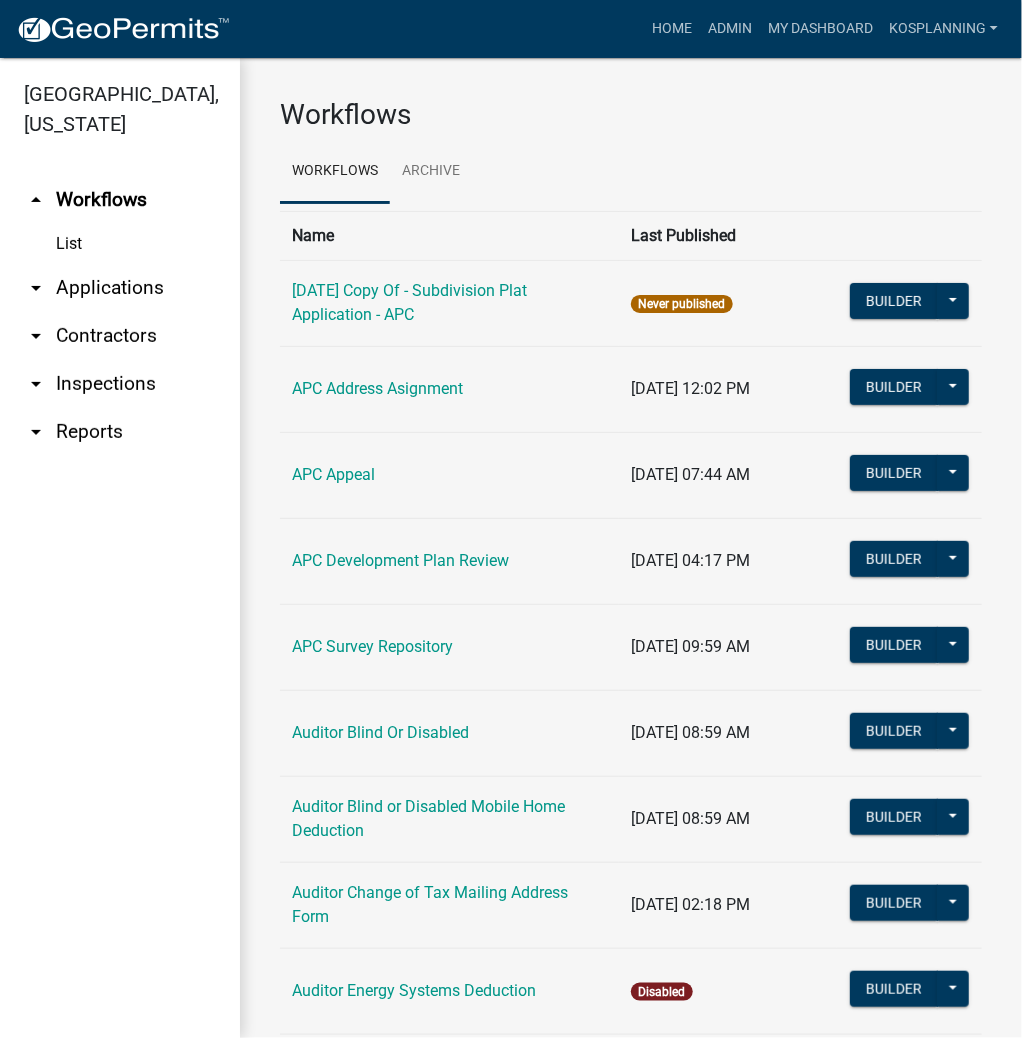 click on "arrow_drop_down   Applications" at bounding box center (120, 288) 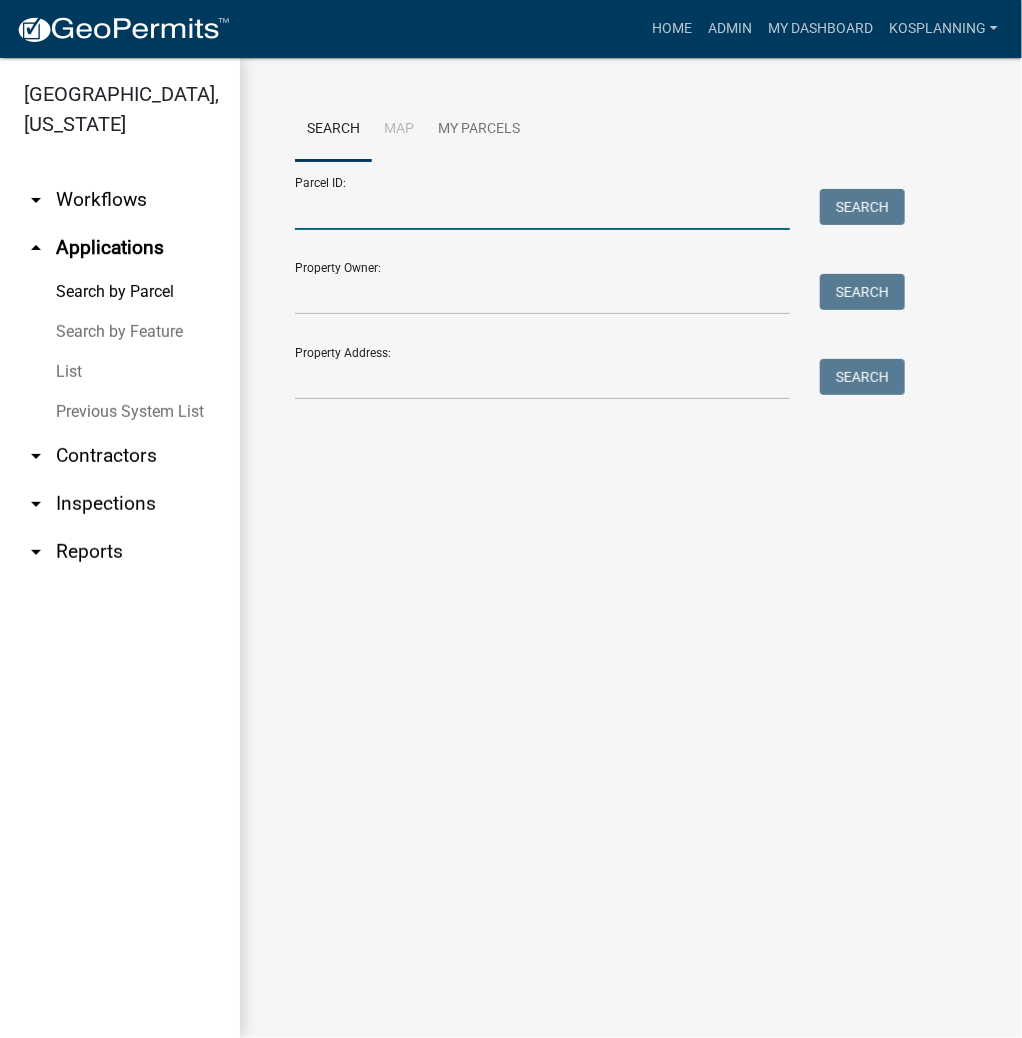 click on "Parcel ID:" at bounding box center (542, 209) 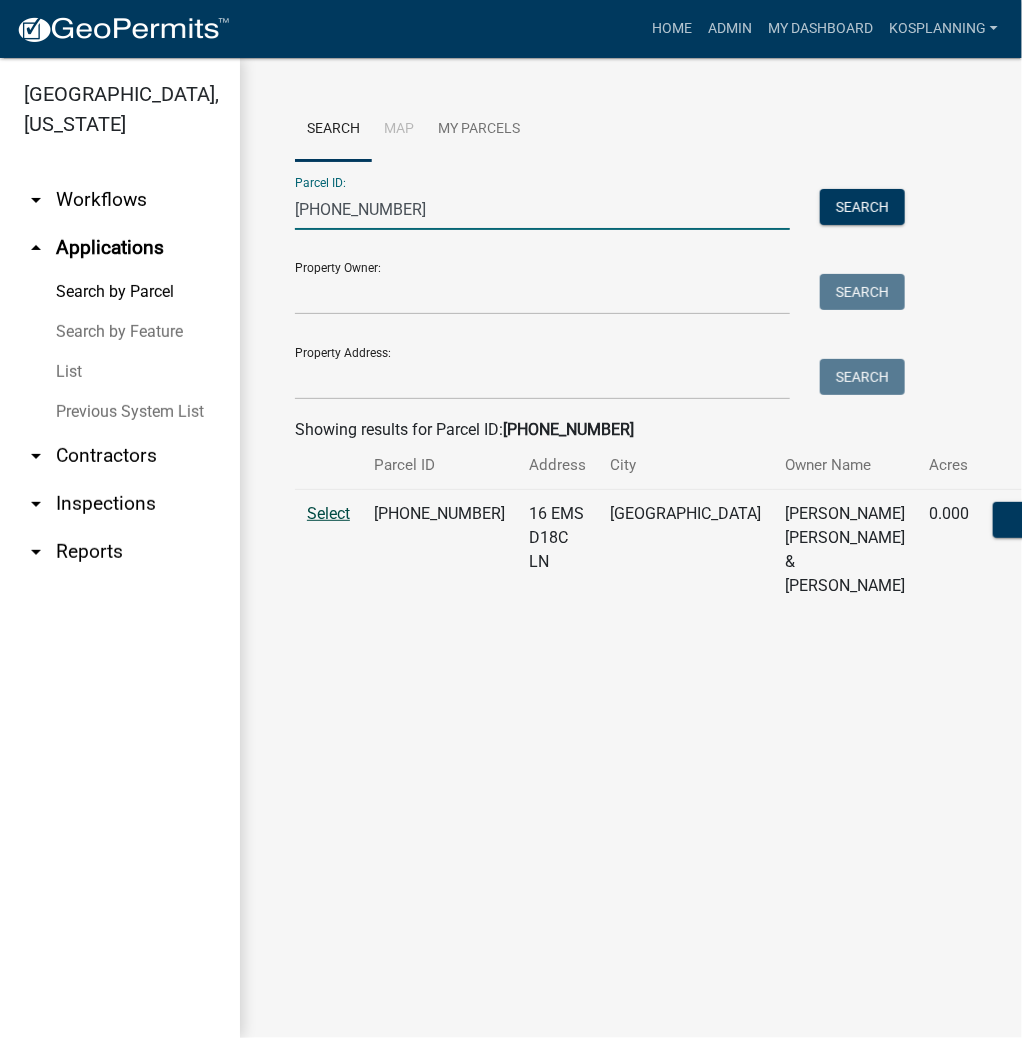 type on "[PHONE_NUMBER]" 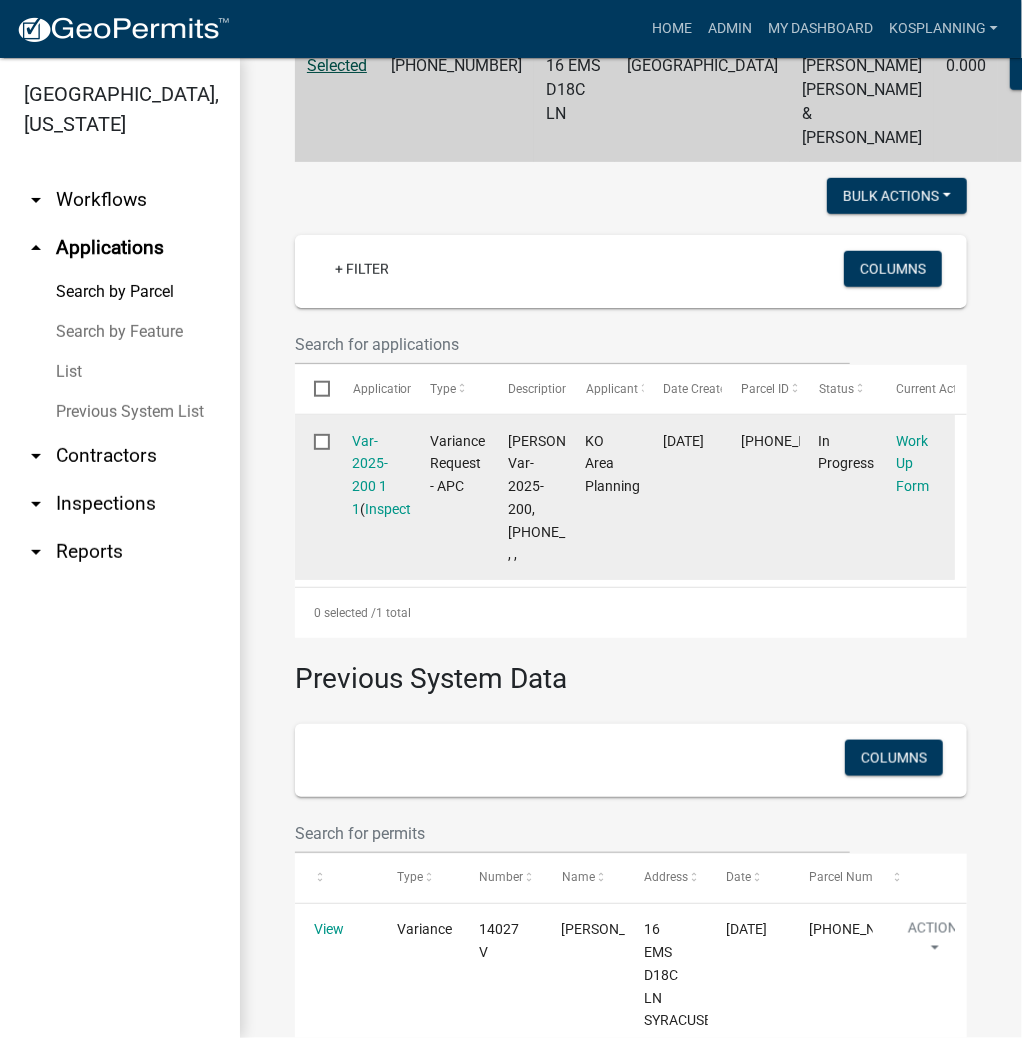 scroll, scrollTop: 480, scrollLeft: 0, axis: vertical 